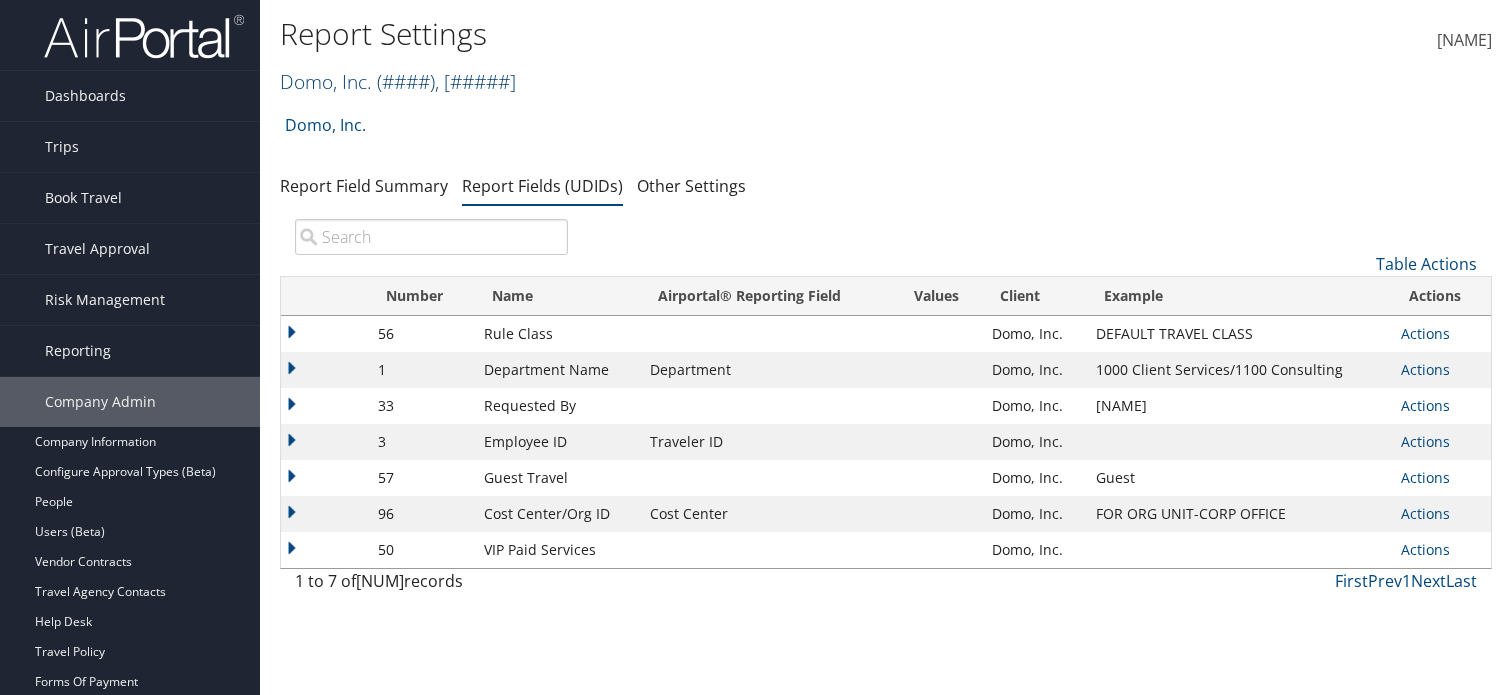 scroll, scrollTop: 0, scrollLeft: 0, axis: both 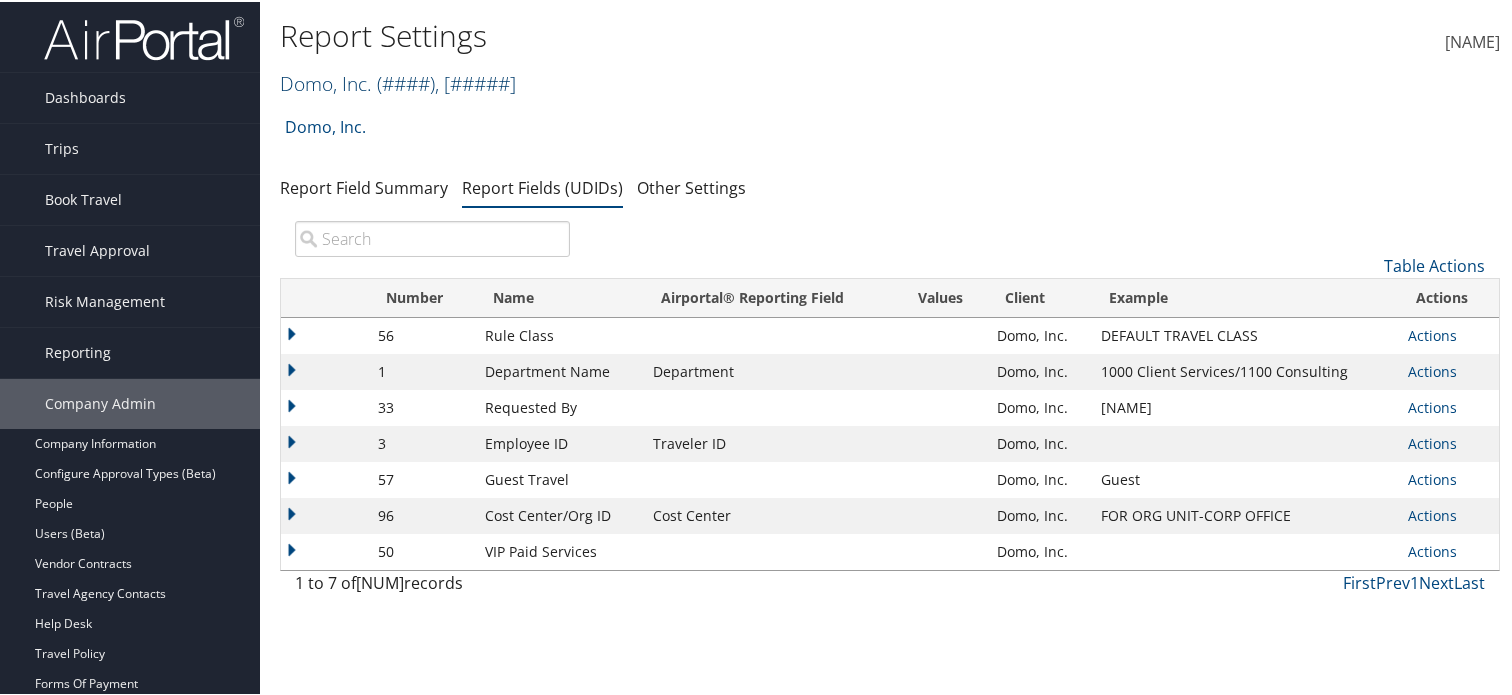 click at bounding box center (516, 81) 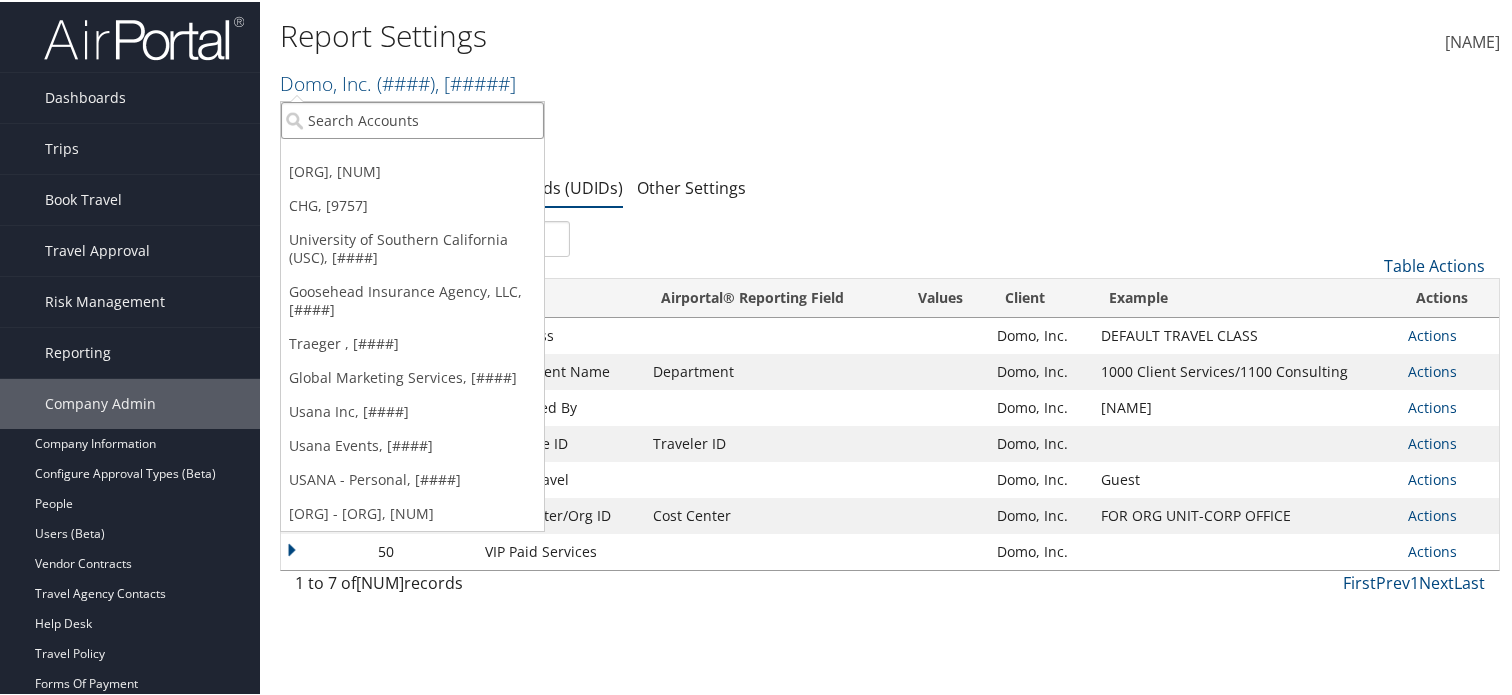 click at bounding box center [412, 118] 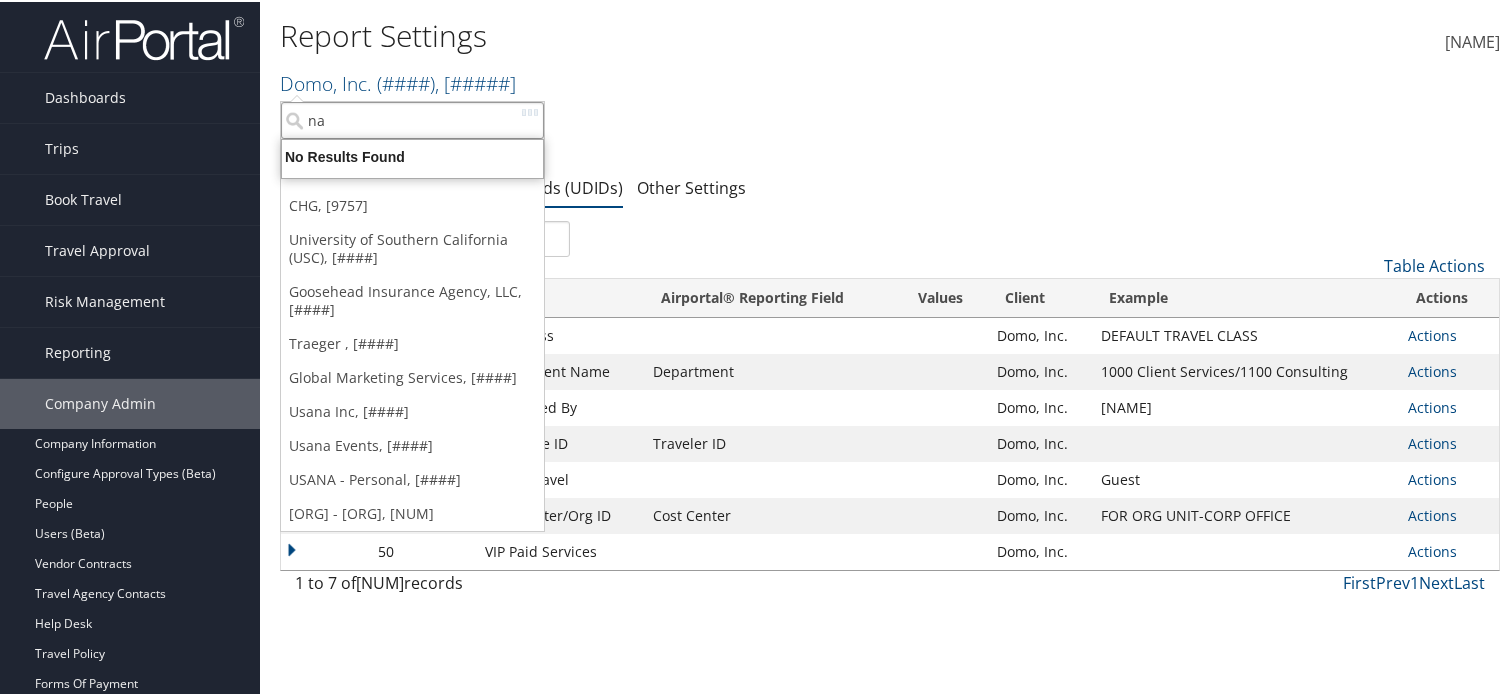 type on "n" 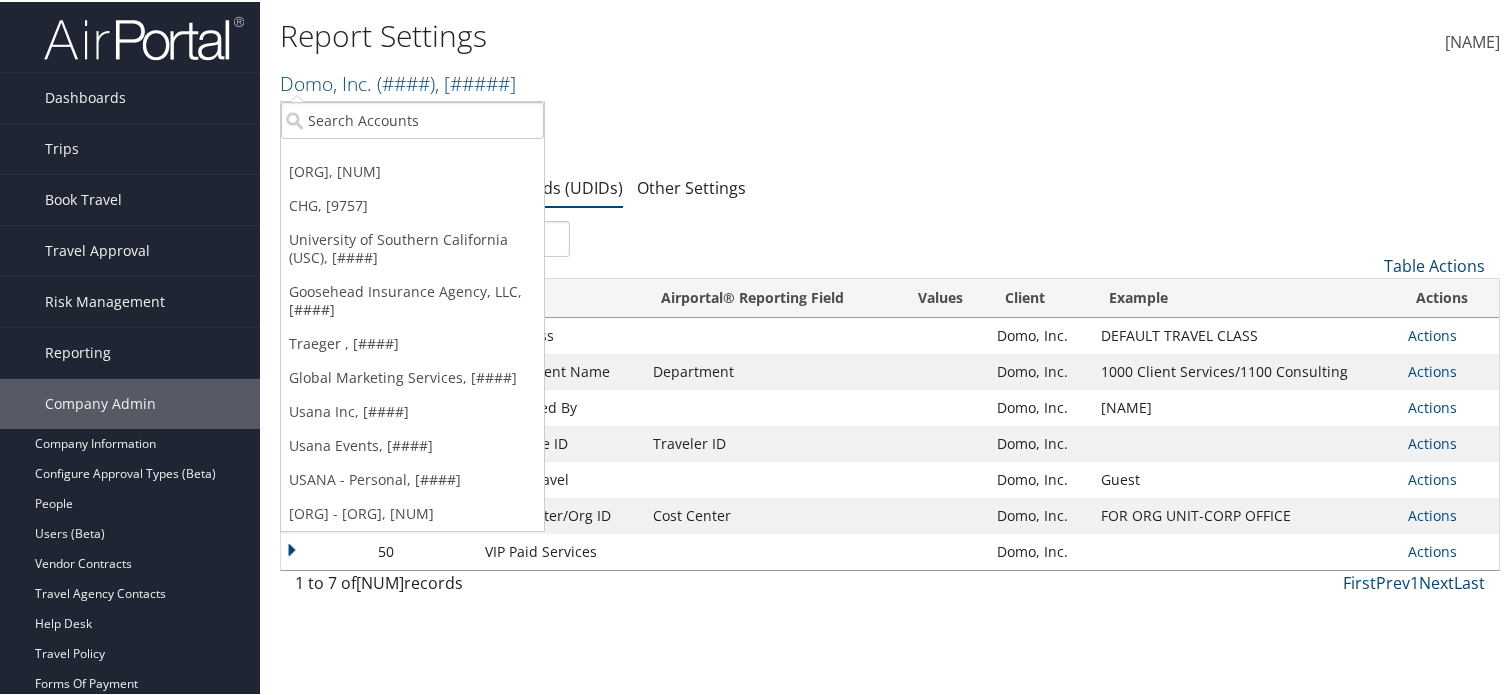 click on "Report Settings
Domo, Inc.   ( 7411 )  , [ 5711 ]    Domo, Inc.     CHG     University of Southern California (USC)     Goosehead Insurance Agency, LLC     Traeger      Global Marketing Services     Usana Inc     Usana Events     USANA - Personal     MUSC - Medical University of South Carolina
Domo, Inc., [5711]
CHG, [9757]
University of Southern California (USC), [31161]
Goosehead Insurance Agency, LLC, [45974]
Traeger , [33237]
Global Marketing Services, [37903]
Usana Inc, [992]
Usana Events, [28793]
USANA - Personal, [2248]
MUSC - Medical University of South Carolina, [41173]
N (N), [11489] Account N O CENTER FOR CREATIVE ARTS (LA1509), [42467] Account N1, LLC  (301170), [33469]" at bounding box center [686, 57] 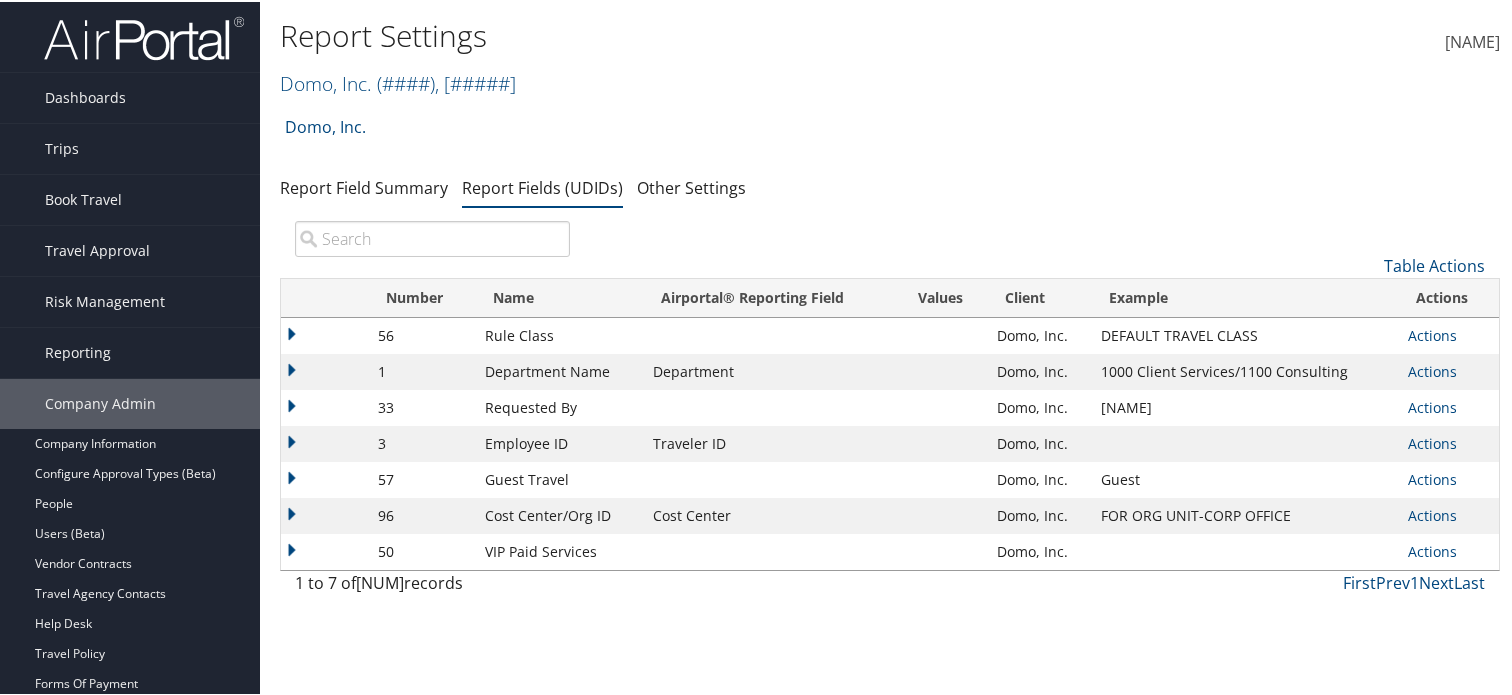 click on "Domo, Inc.   ( 7411 )  , [ 5711 ]" at bounding box center [686, 80] 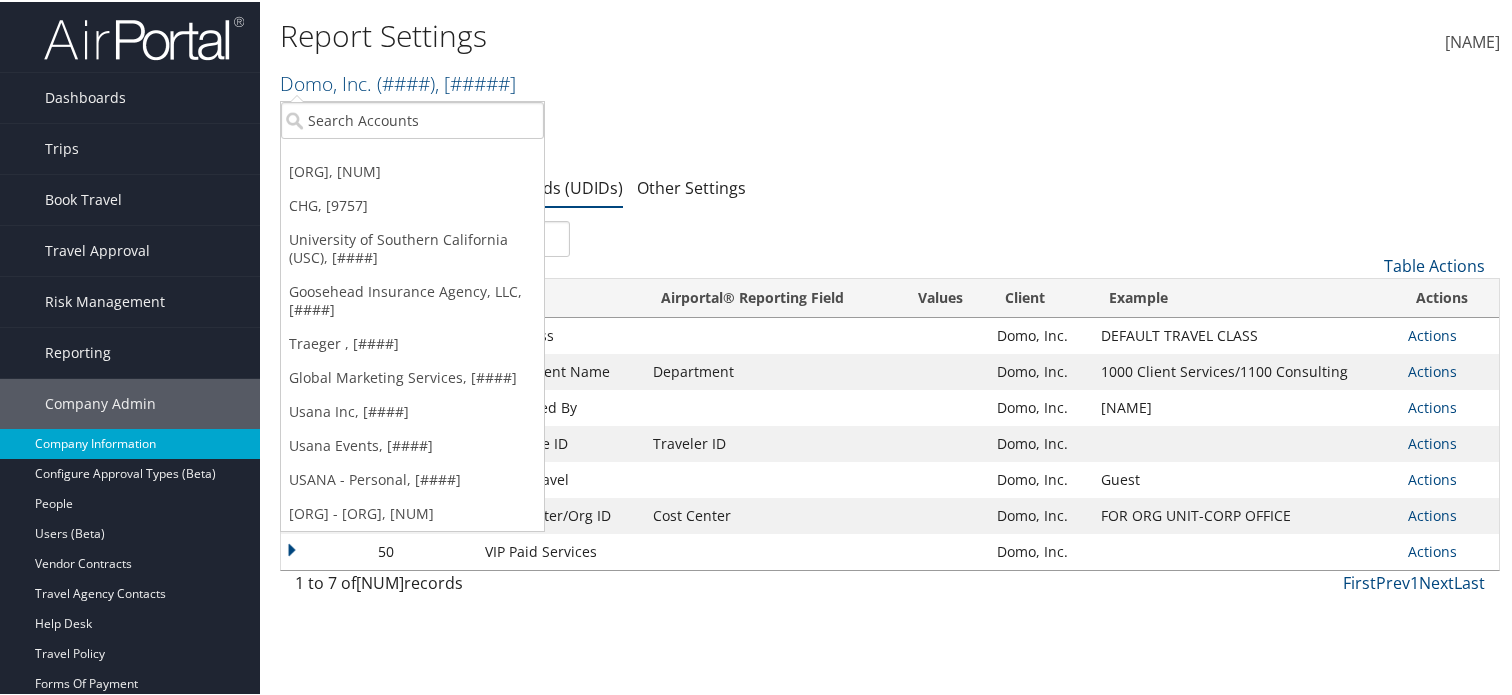 click on "Company Information" at bounding box center (130, 442) 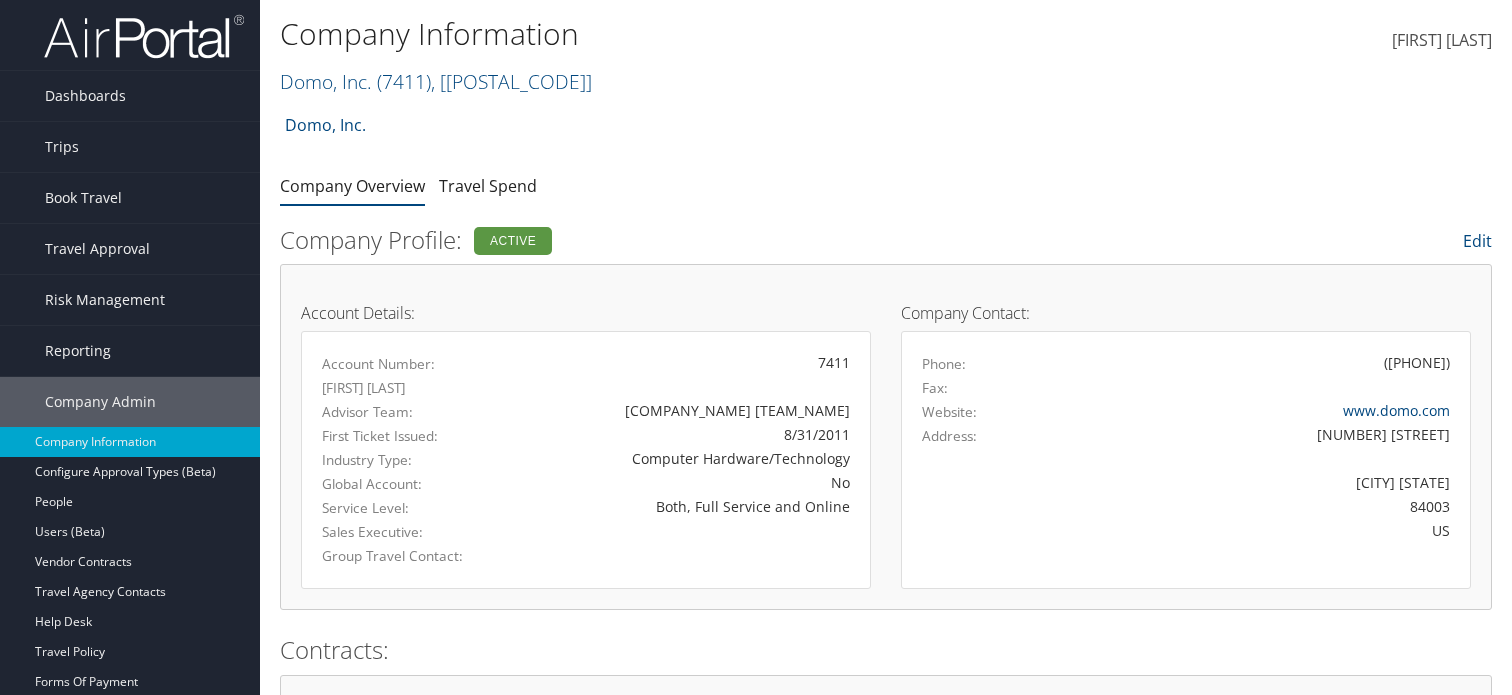scroll, scrollTop: 0, scrollLeft: 0, axis: both 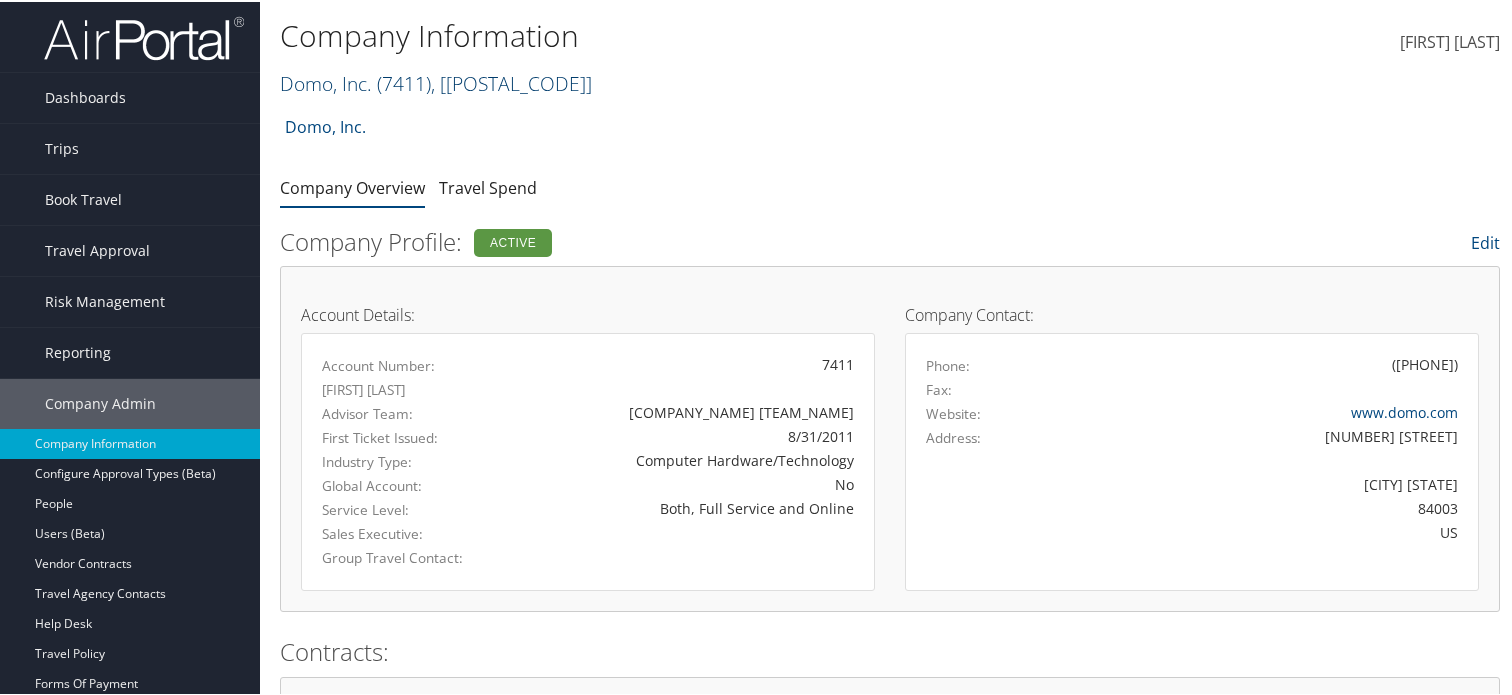 click at bounding box center [592, 81] 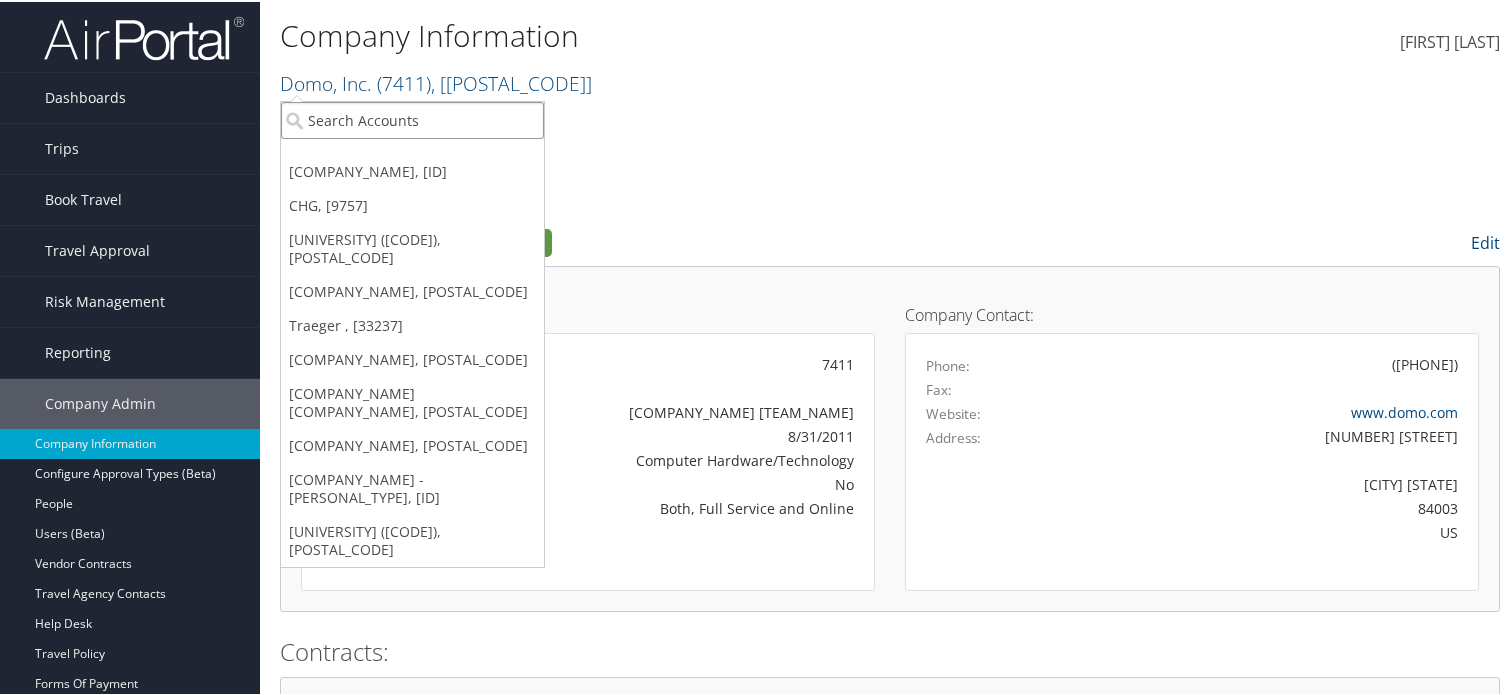 click at bounding box center (412, 118) 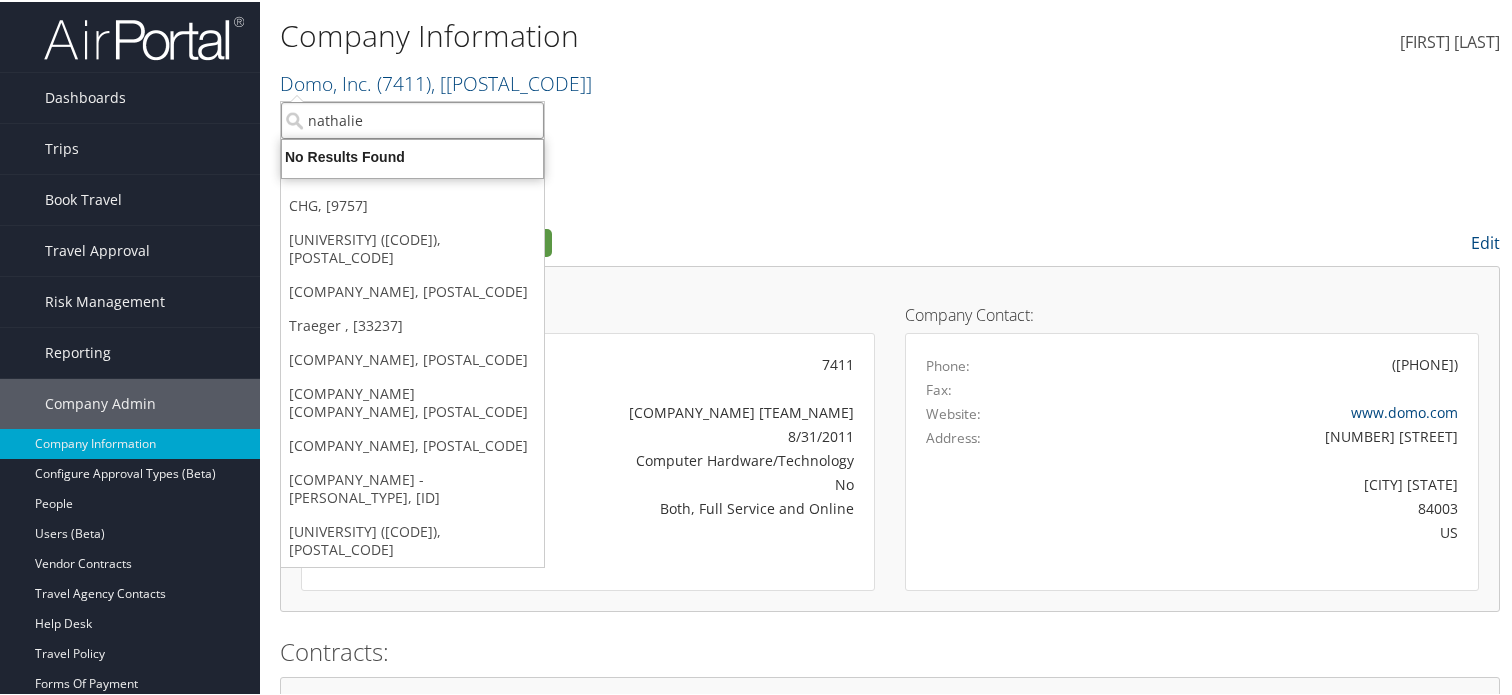 type on "nathalie" 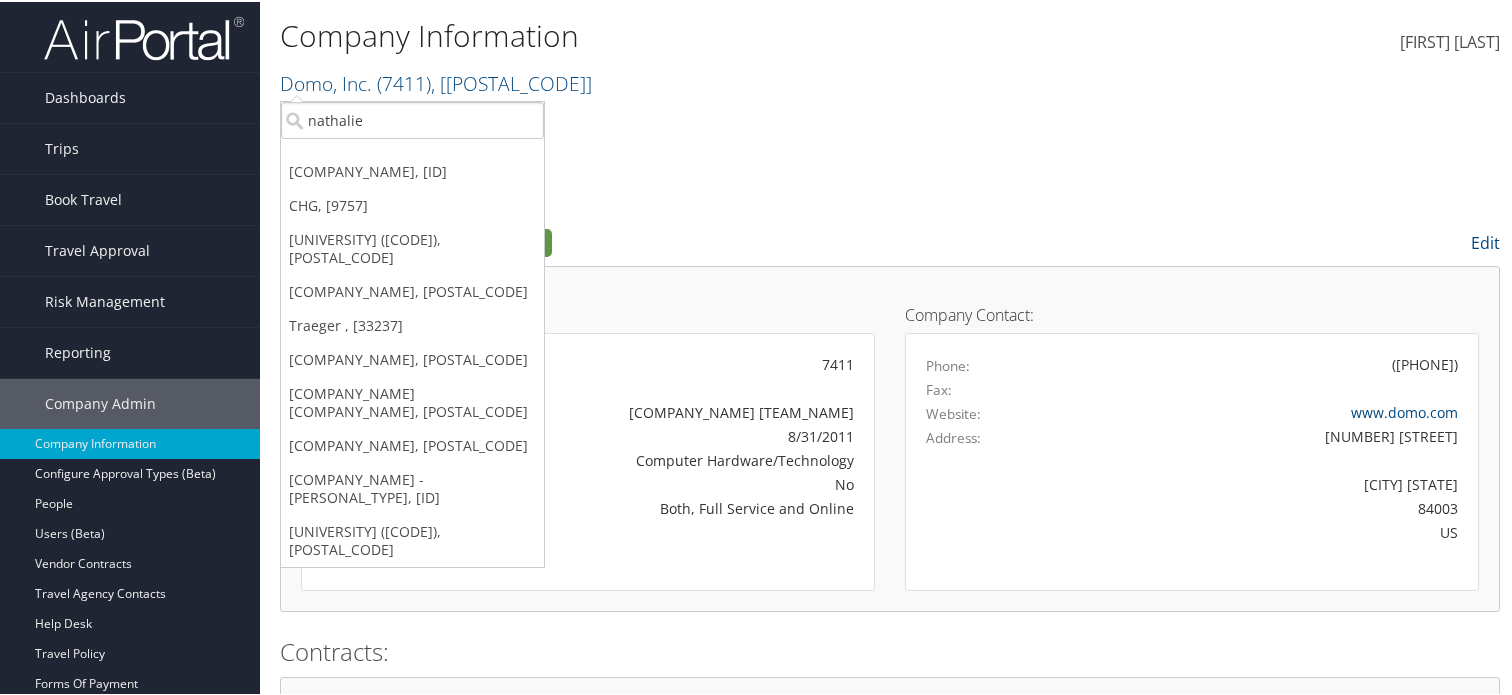 click on "Domo, Inc.   ( 7411 )  , [ 5711 ]" at bounding box center [686, 80] 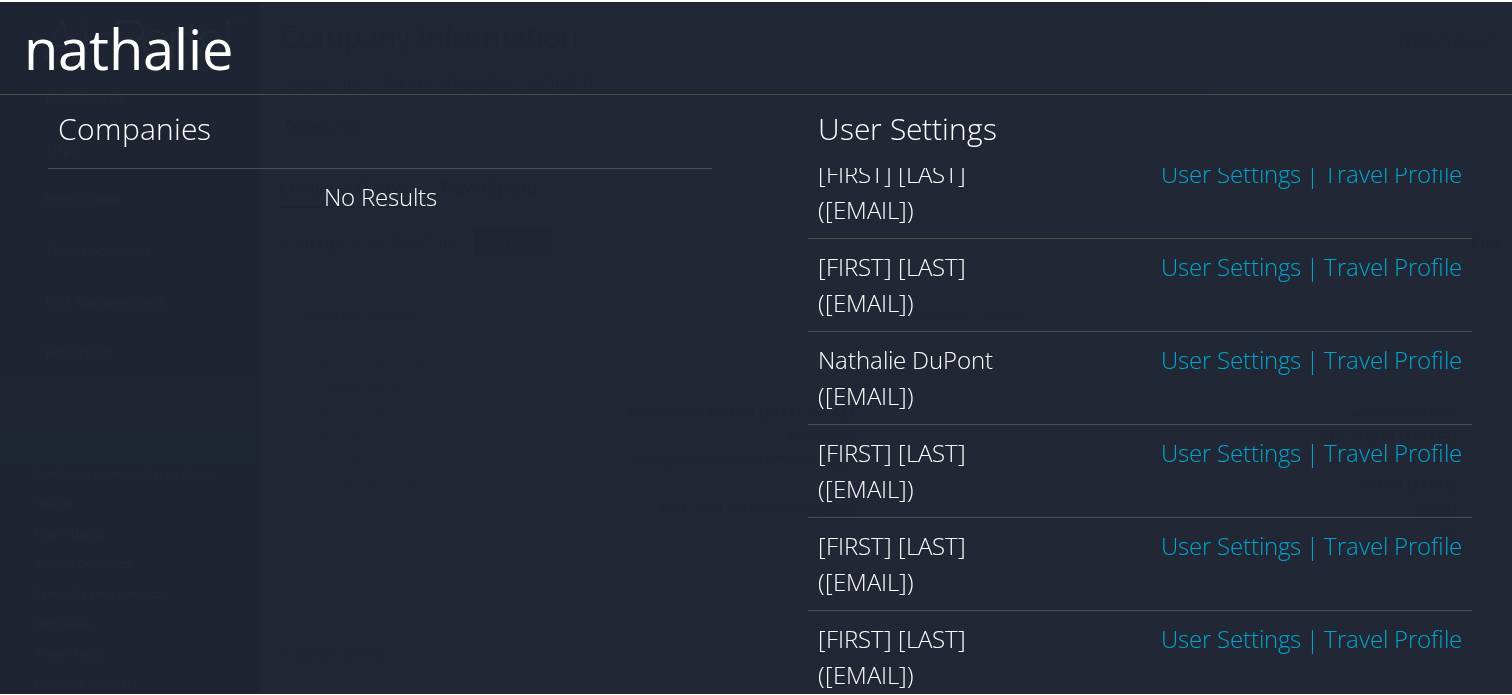 scroll, scrollTop: 0, scrollLeft: 0, axis: both 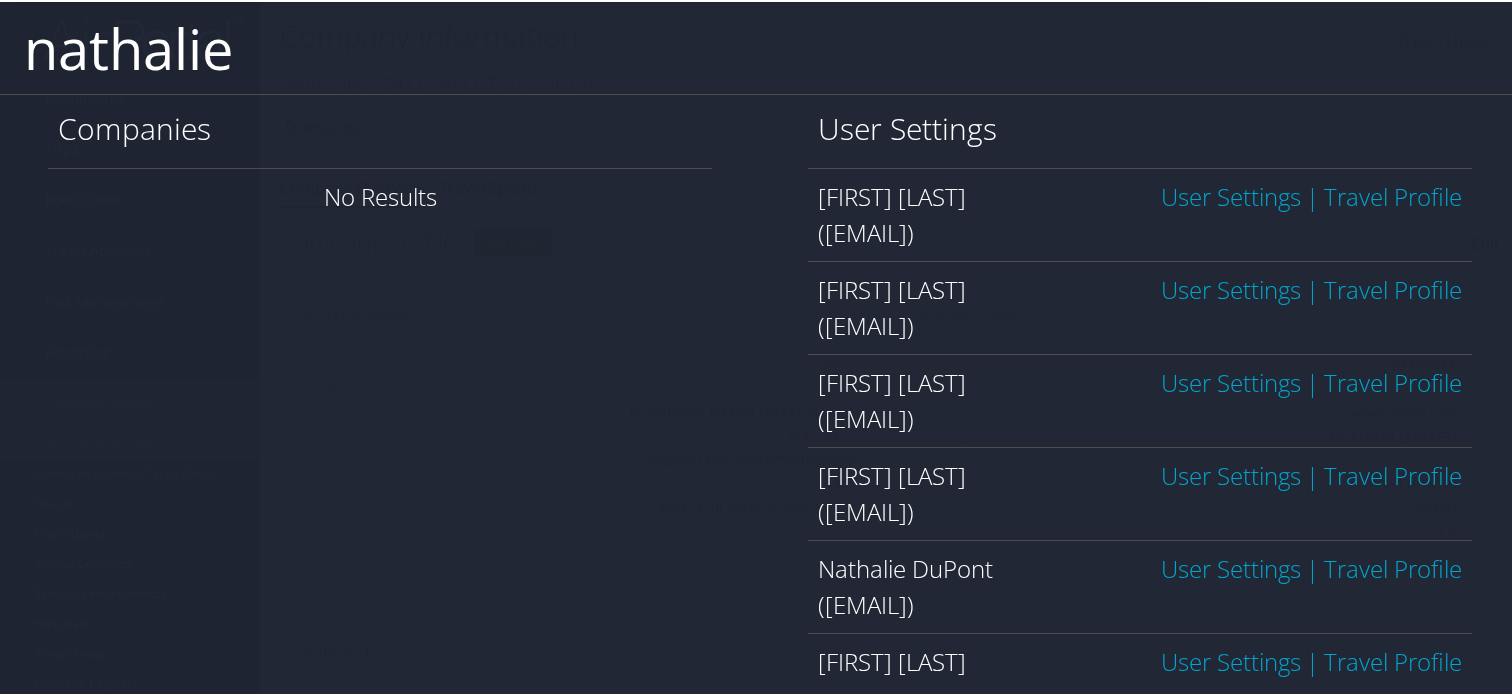 type on "nathalie" 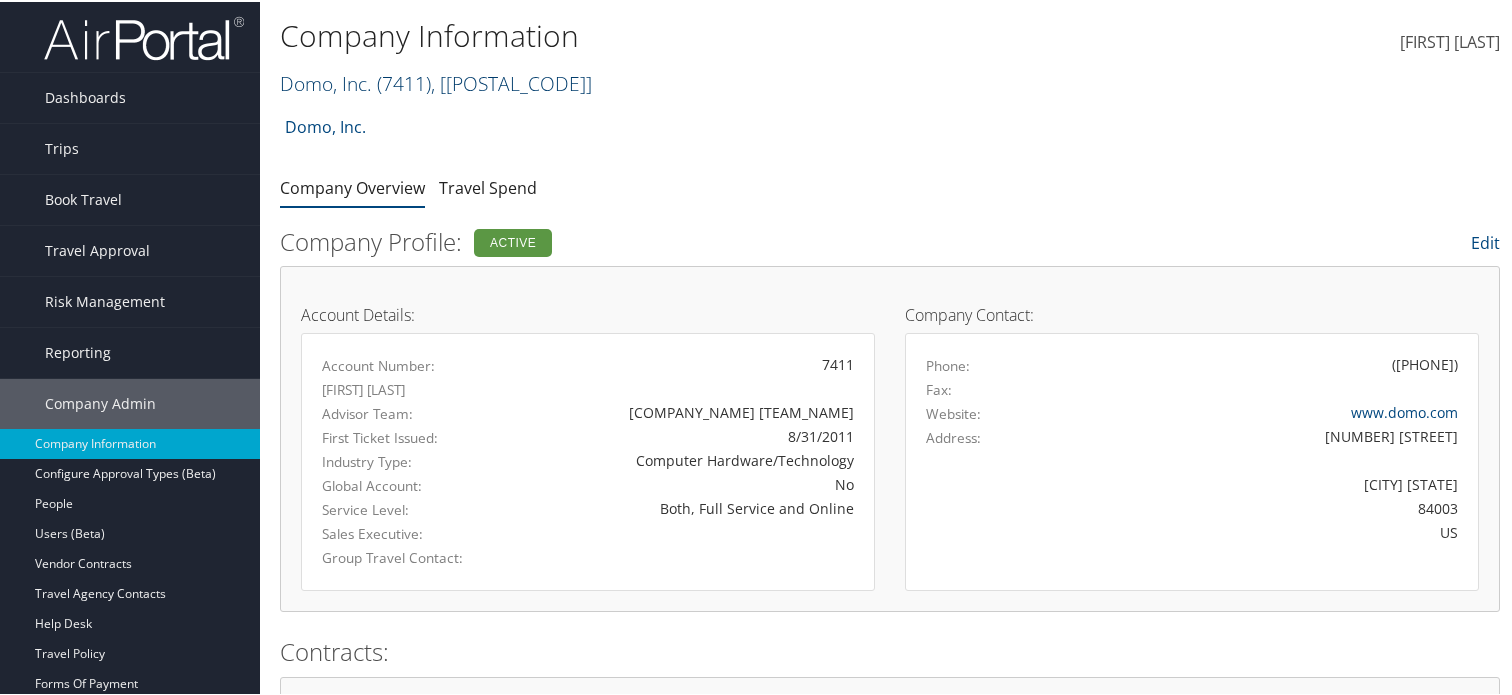 click at bounding box center [592, 81] 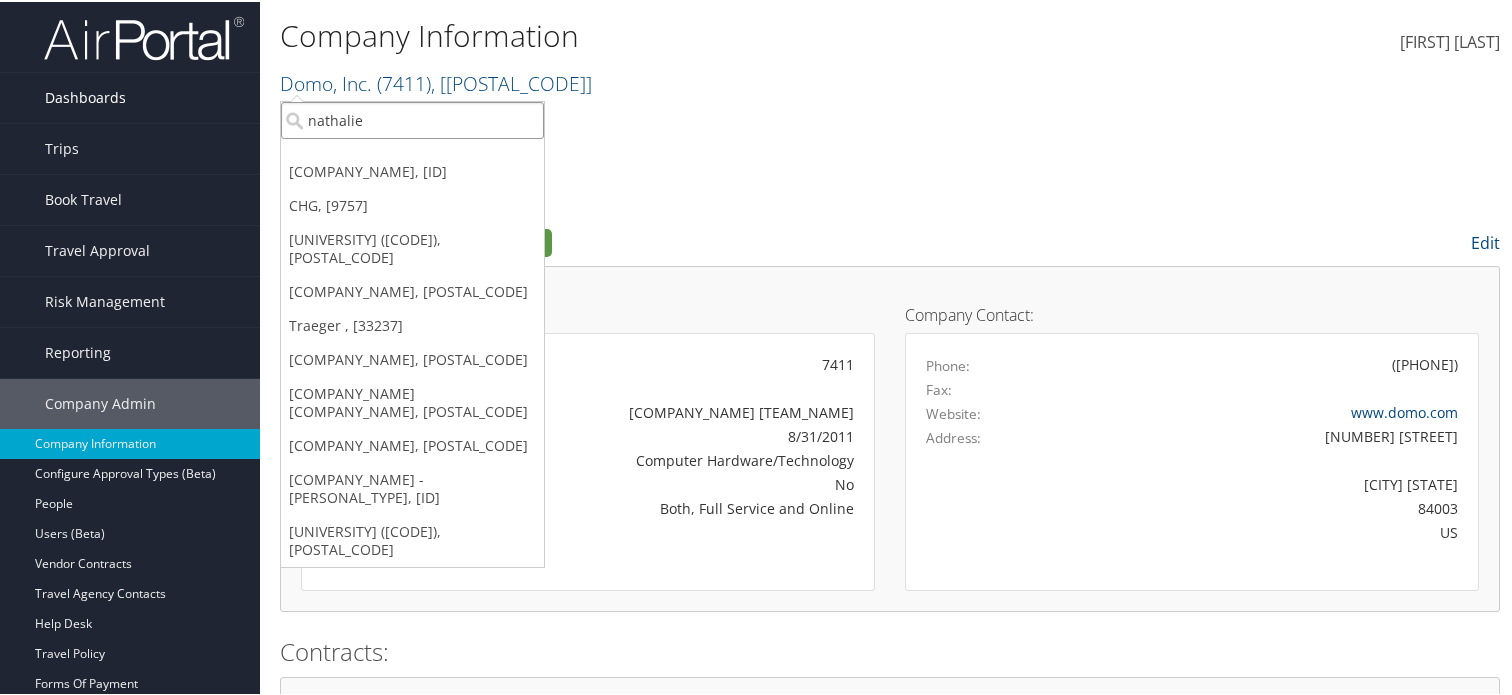 drag, startPoint x: 364, startPoint y: 116, endPoint x: 255, endPoint y: 119, distance: 109.041275 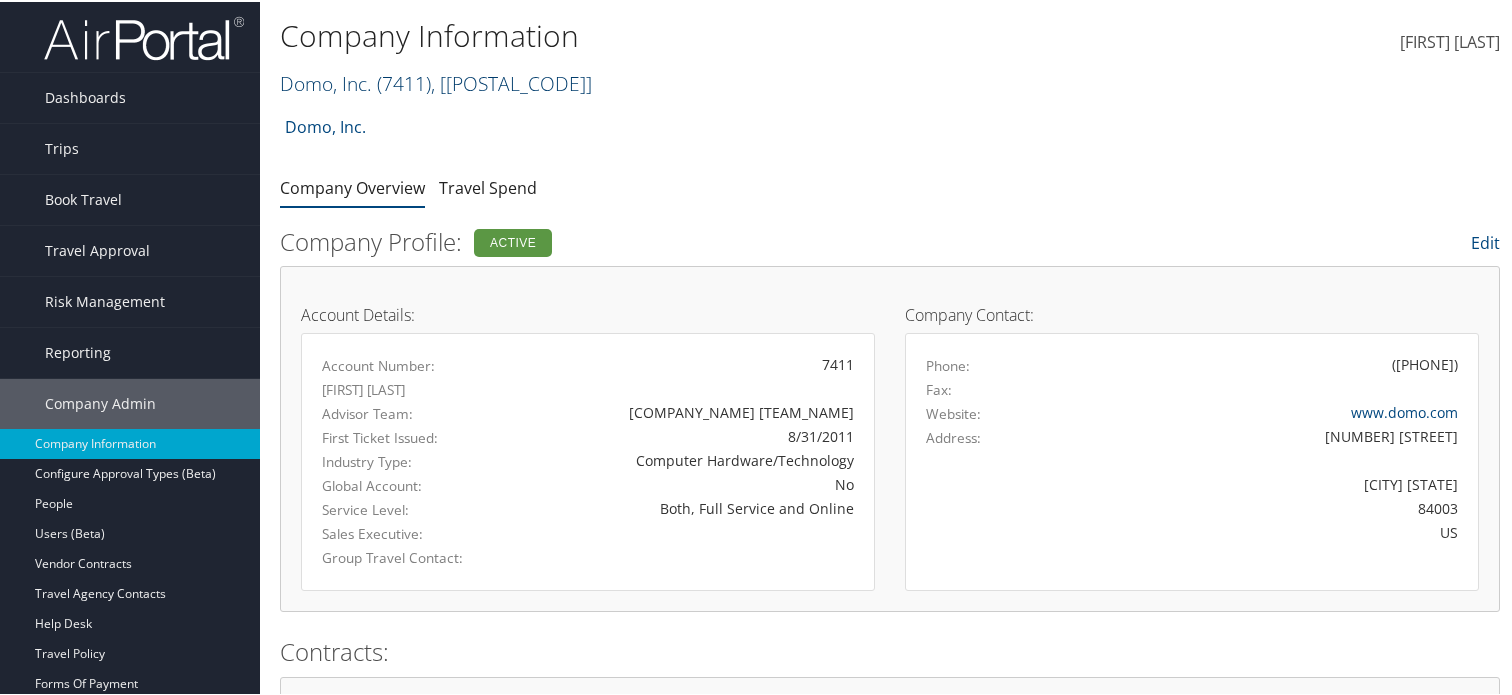 click at bounding box center [592, 81] 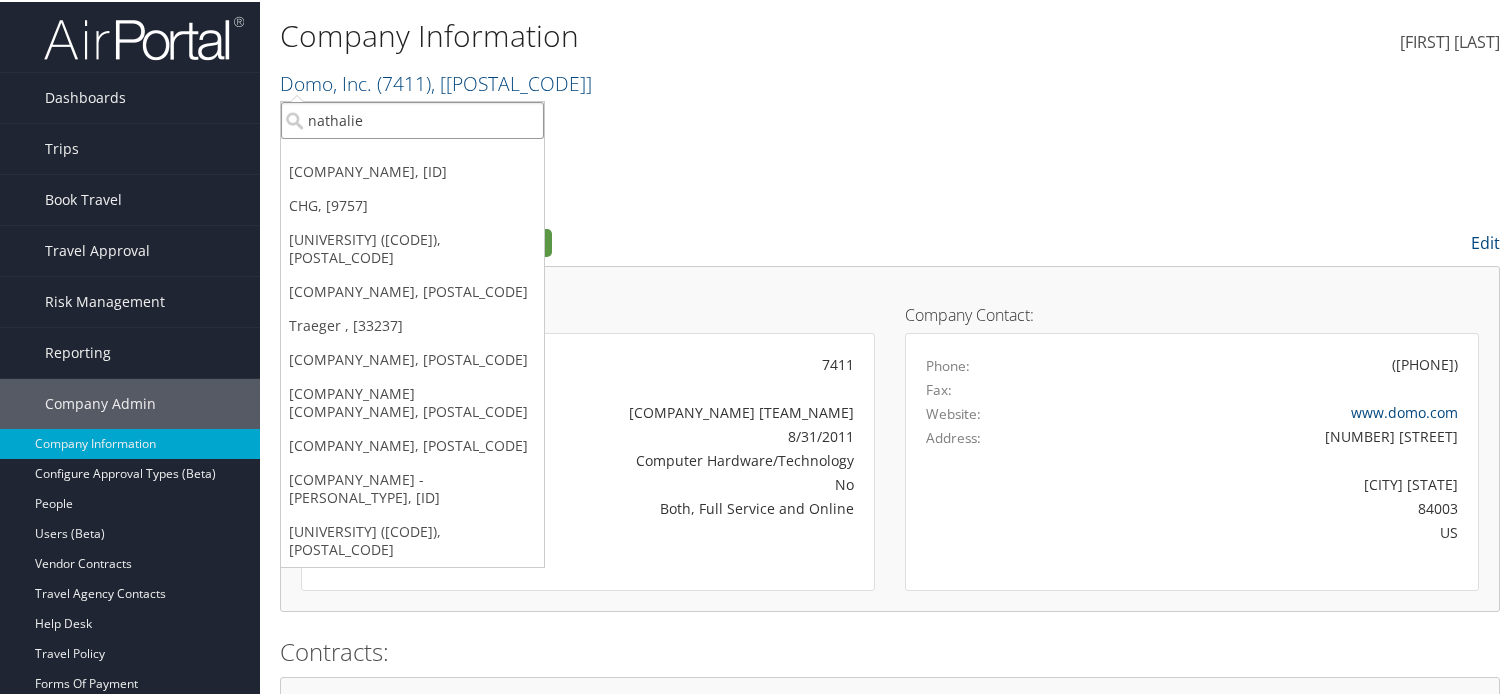click on "nathalie" at bounding box center (412, 118) 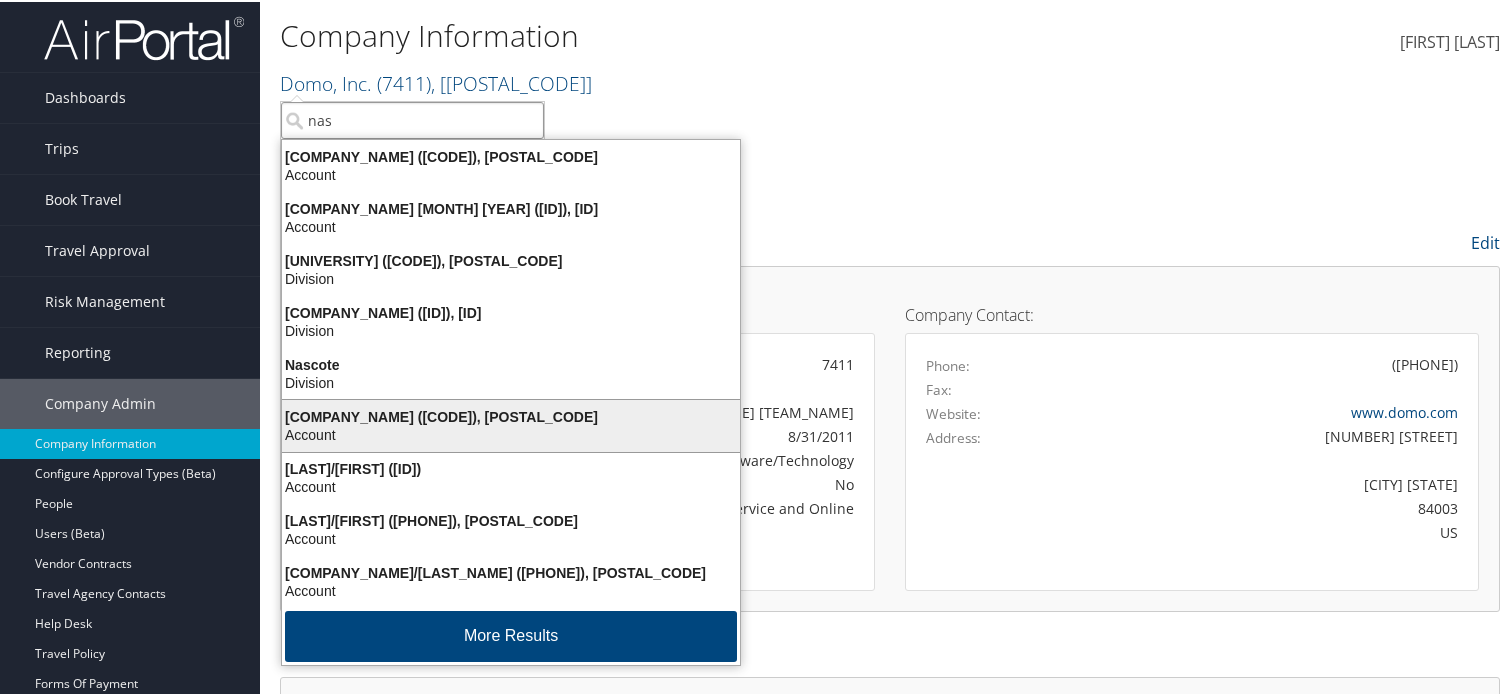 click on "NASDDDS (7643), [9871]" at bounding box center [511, 415] 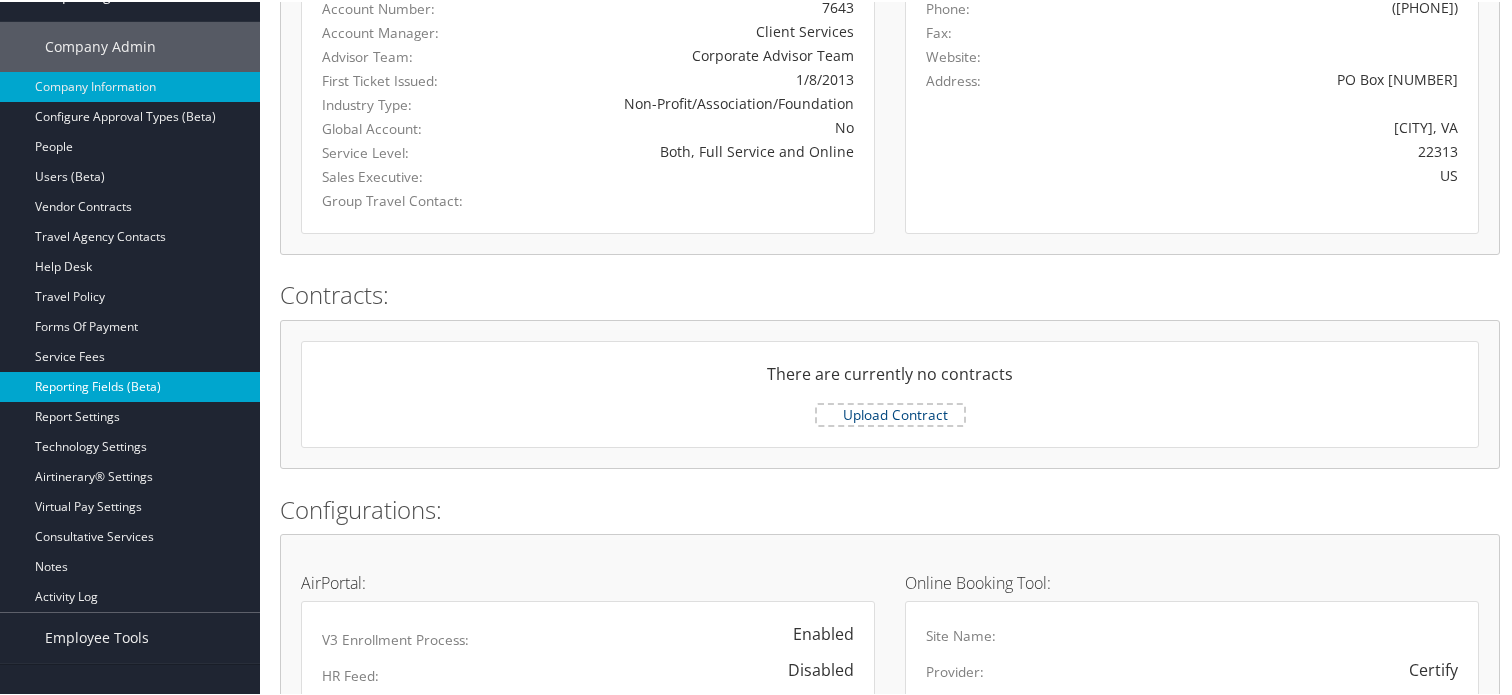 scroll, scrollTop: 352, scrollLeft: 0, axis: vertical 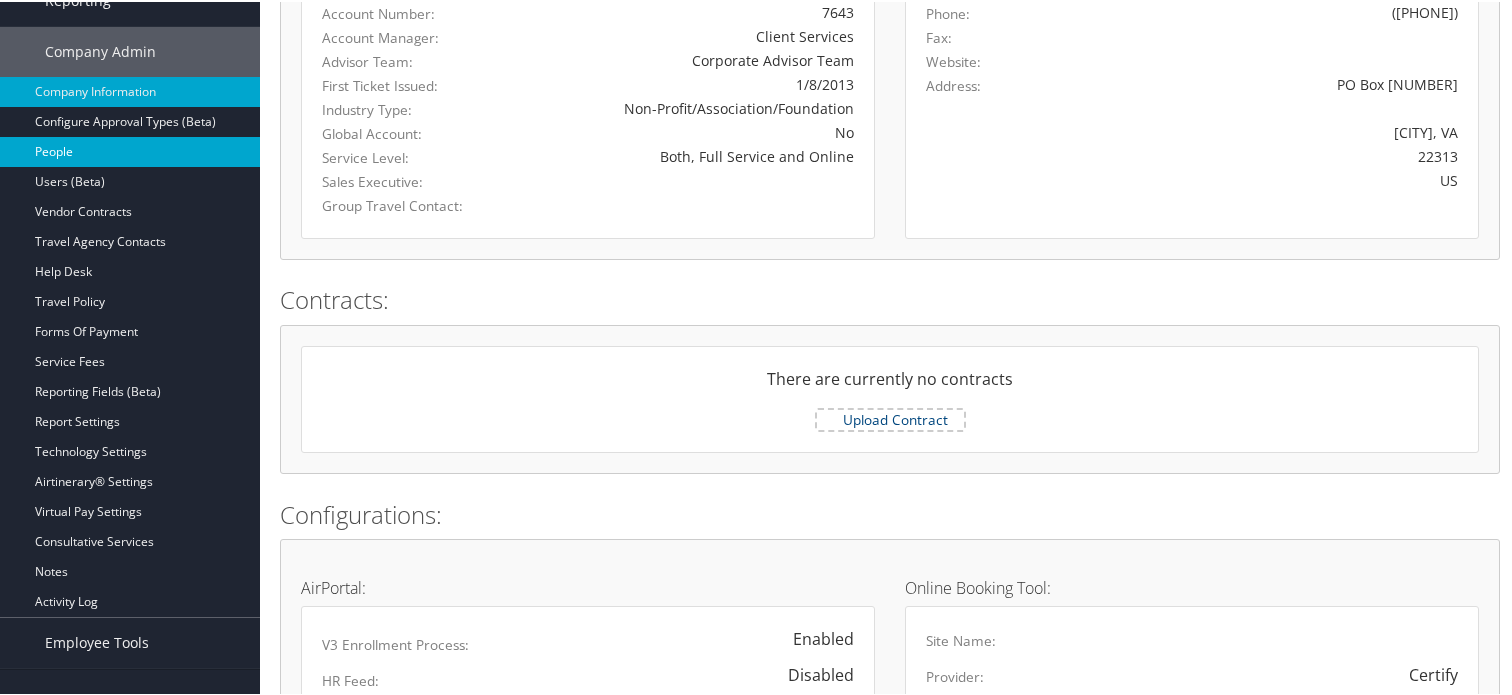 click on "People" at bounding box center (130, 150) 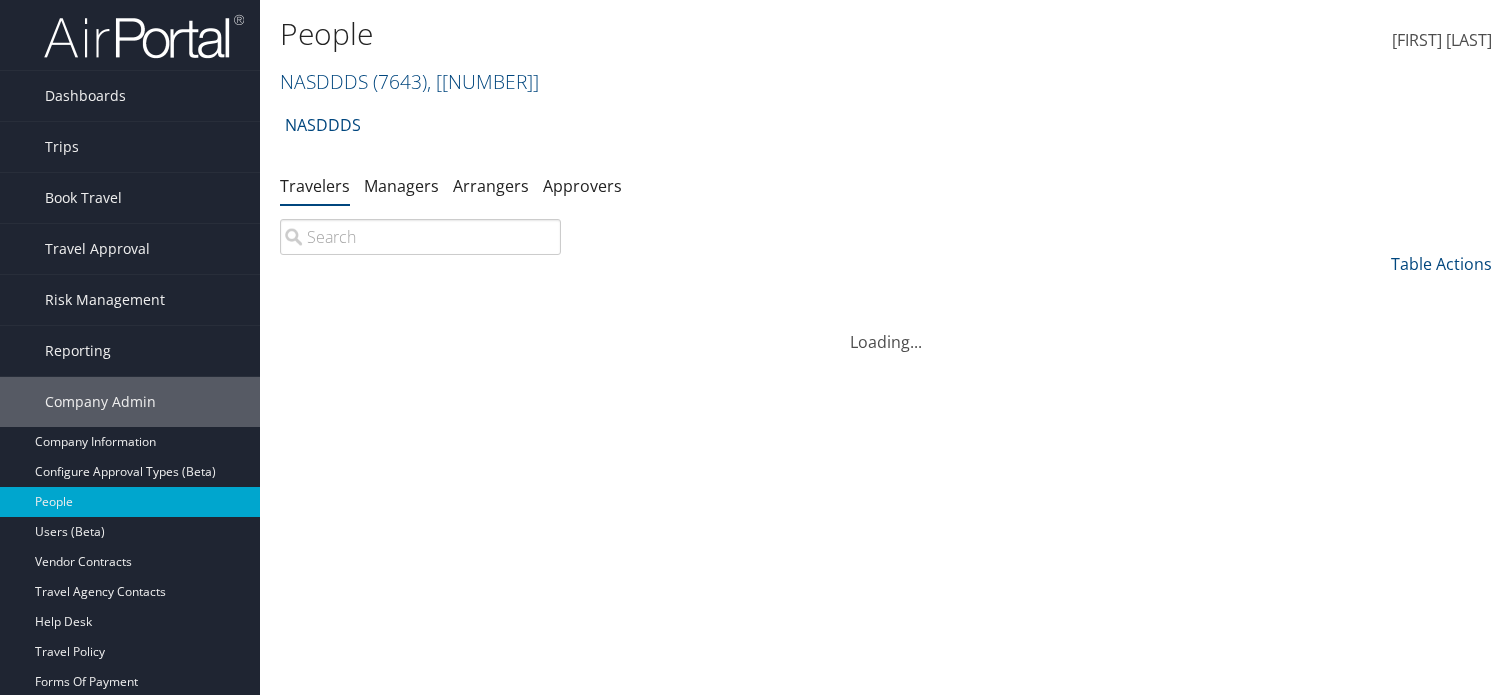 scroll, scrollTop: 0, scrollLeft: 0, axis: both 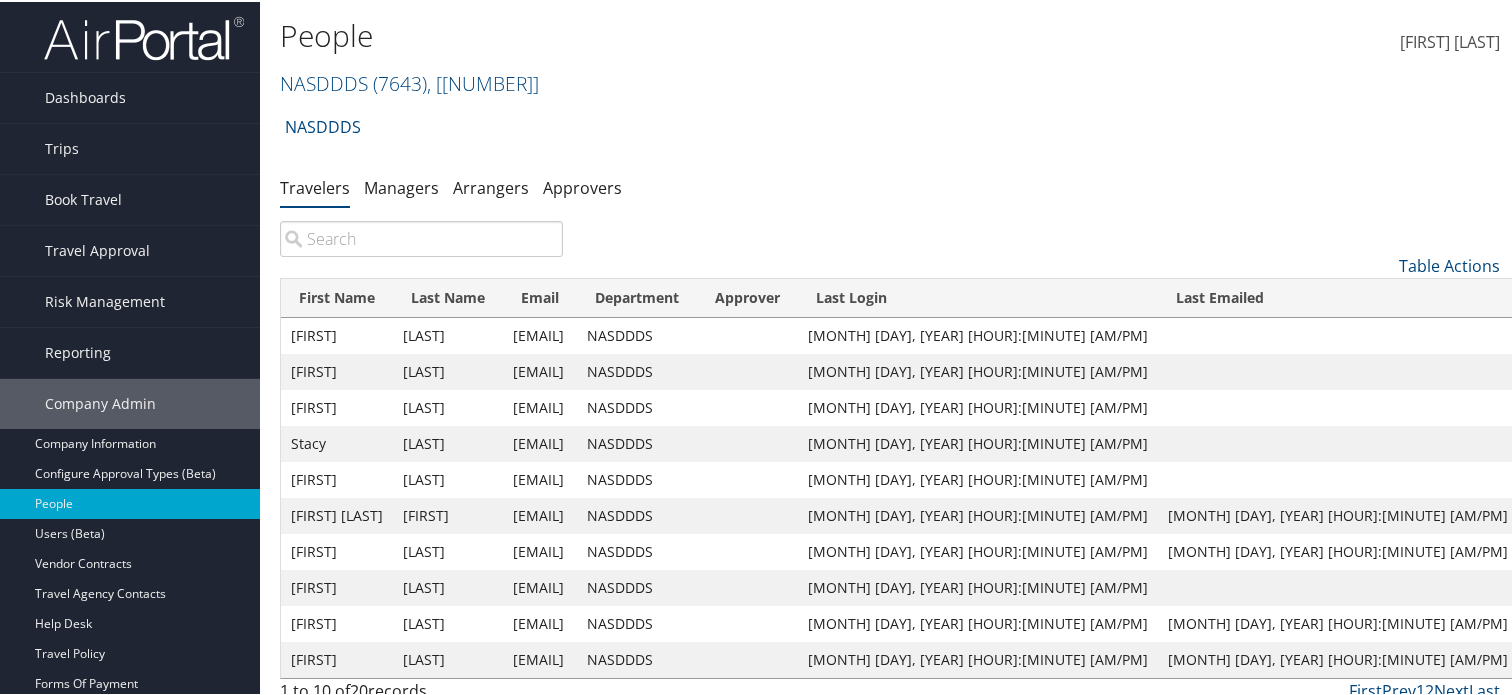 click at bounding box center (421, 237) 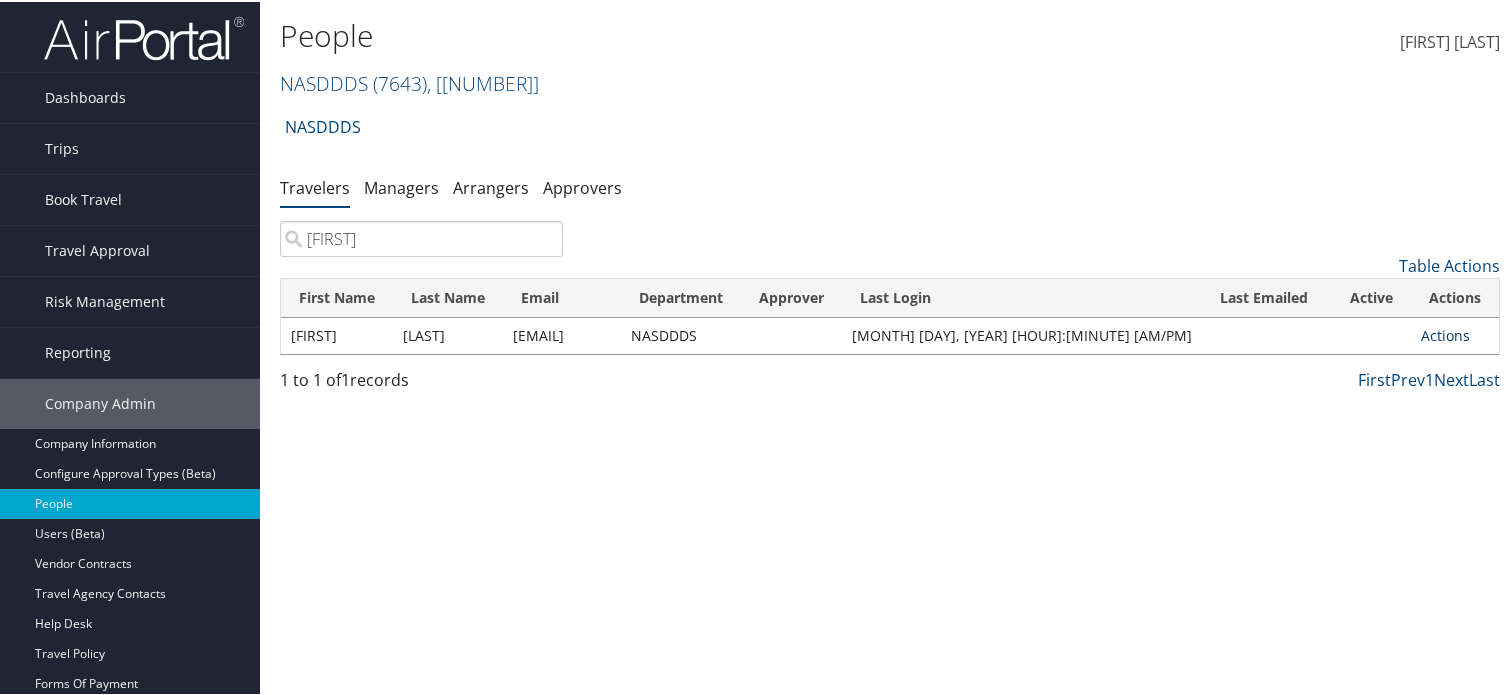 type on "nathalie" 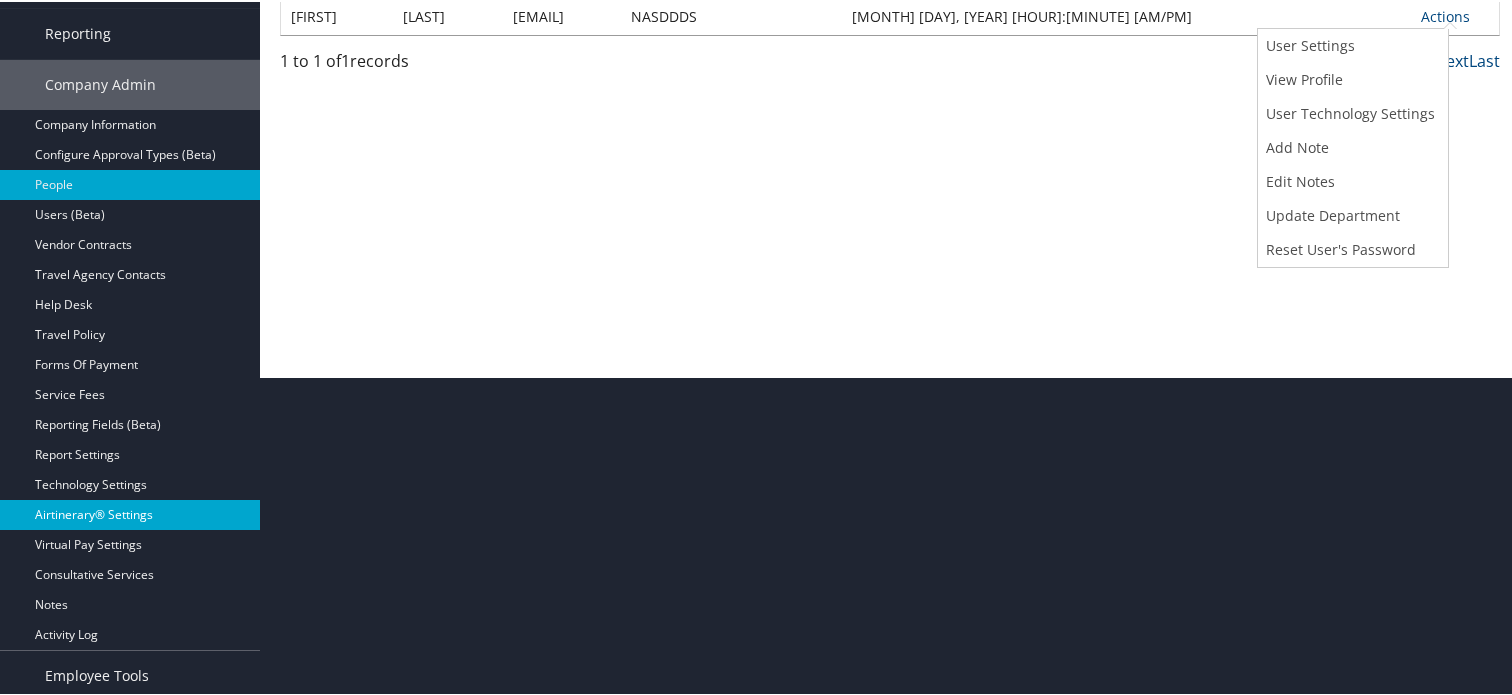 scroll, scrollTop: 324, scrollLeft: 0, axis: vertical 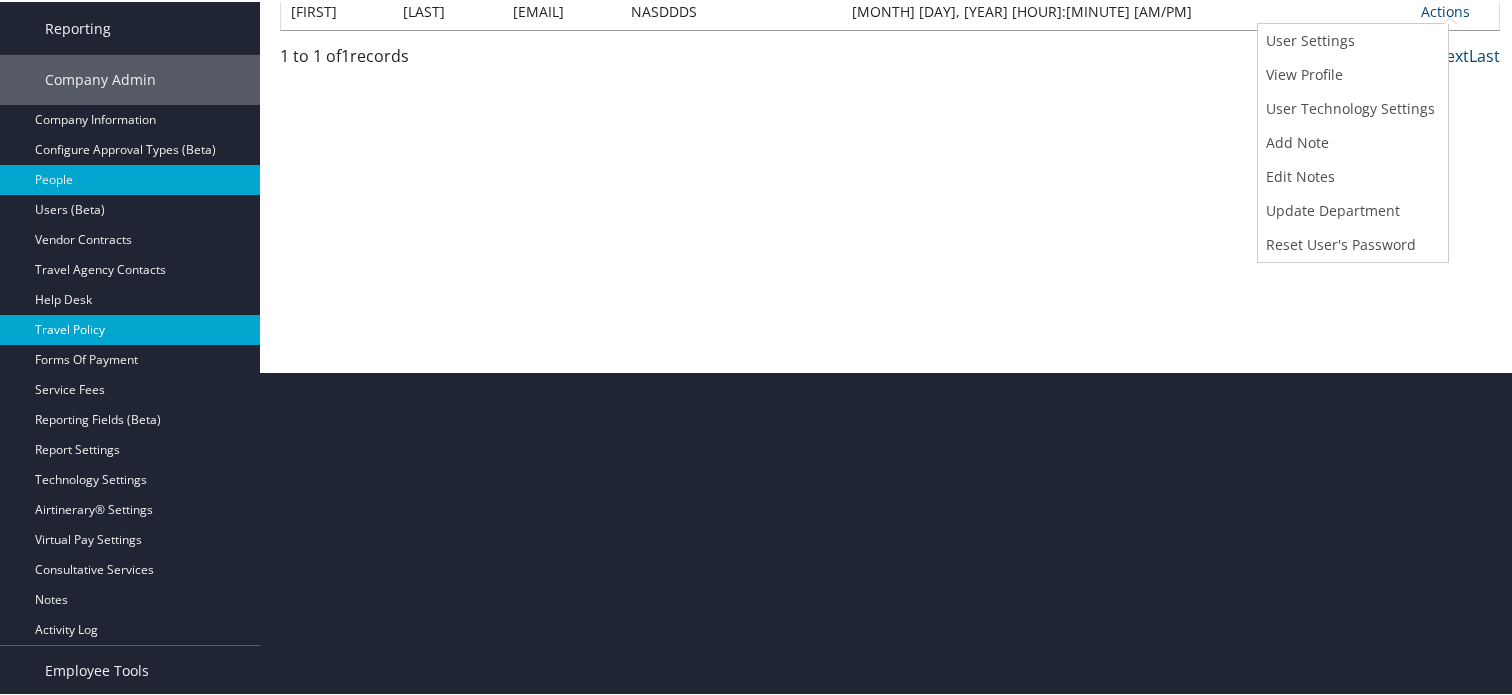 click on "Travel Policy" at bounding box center (130, 328) 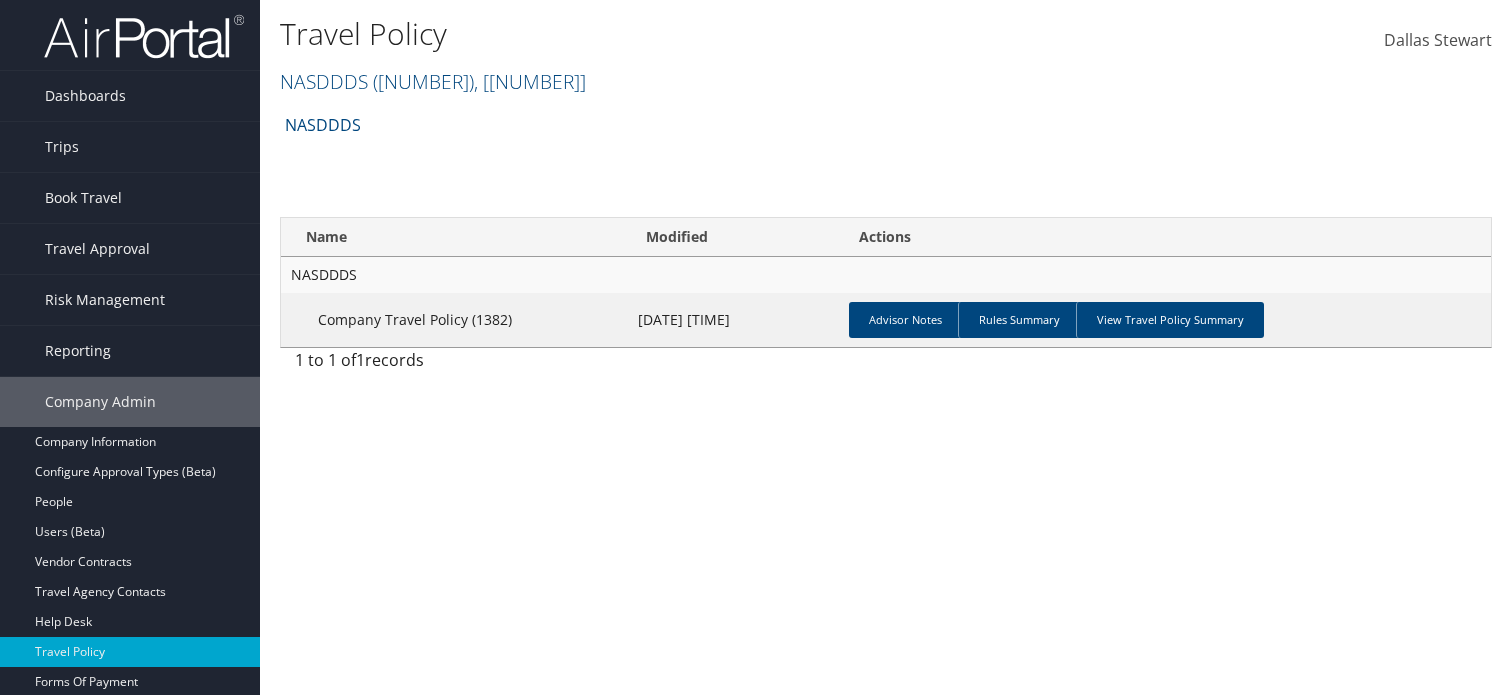 scroll, scrollTop: 0, scrollLeft: 0, axis: both 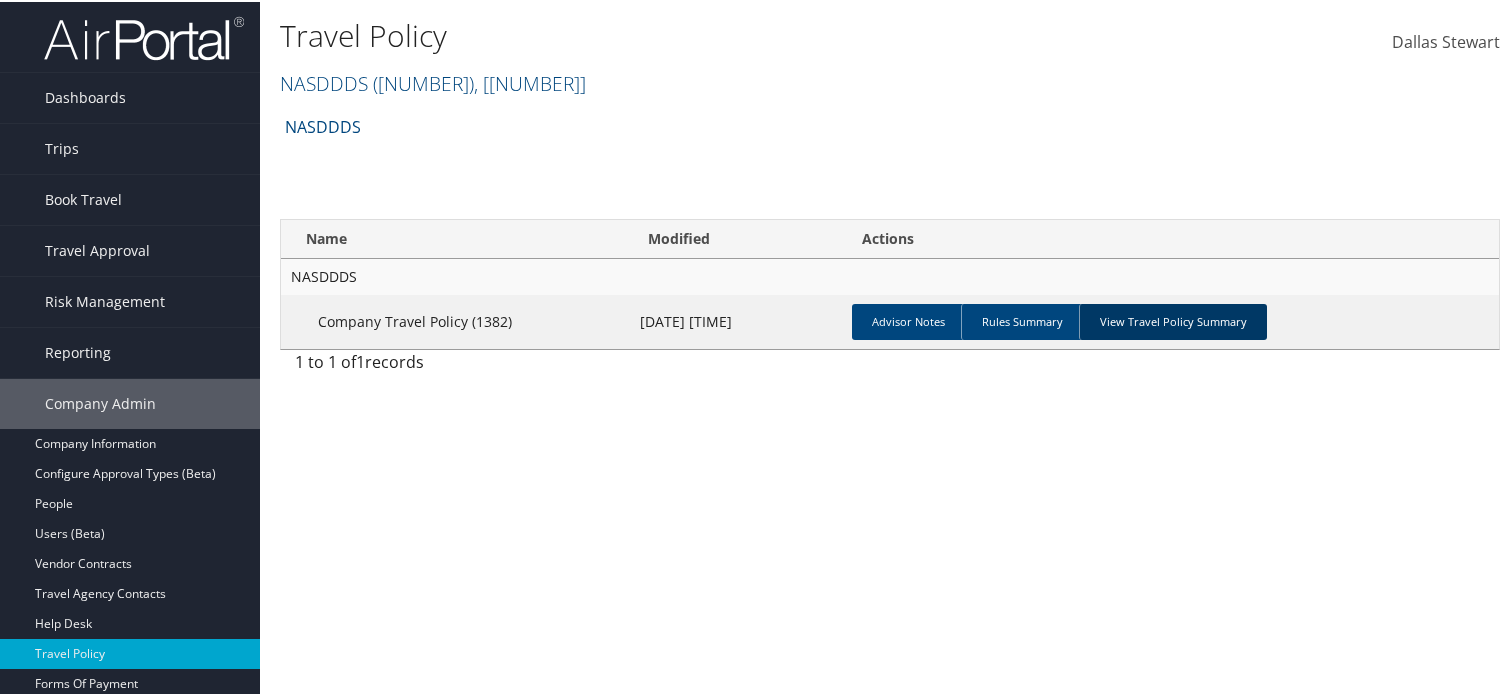 click on "View Travel Policy Summary" at bounding box center (1173, 320) 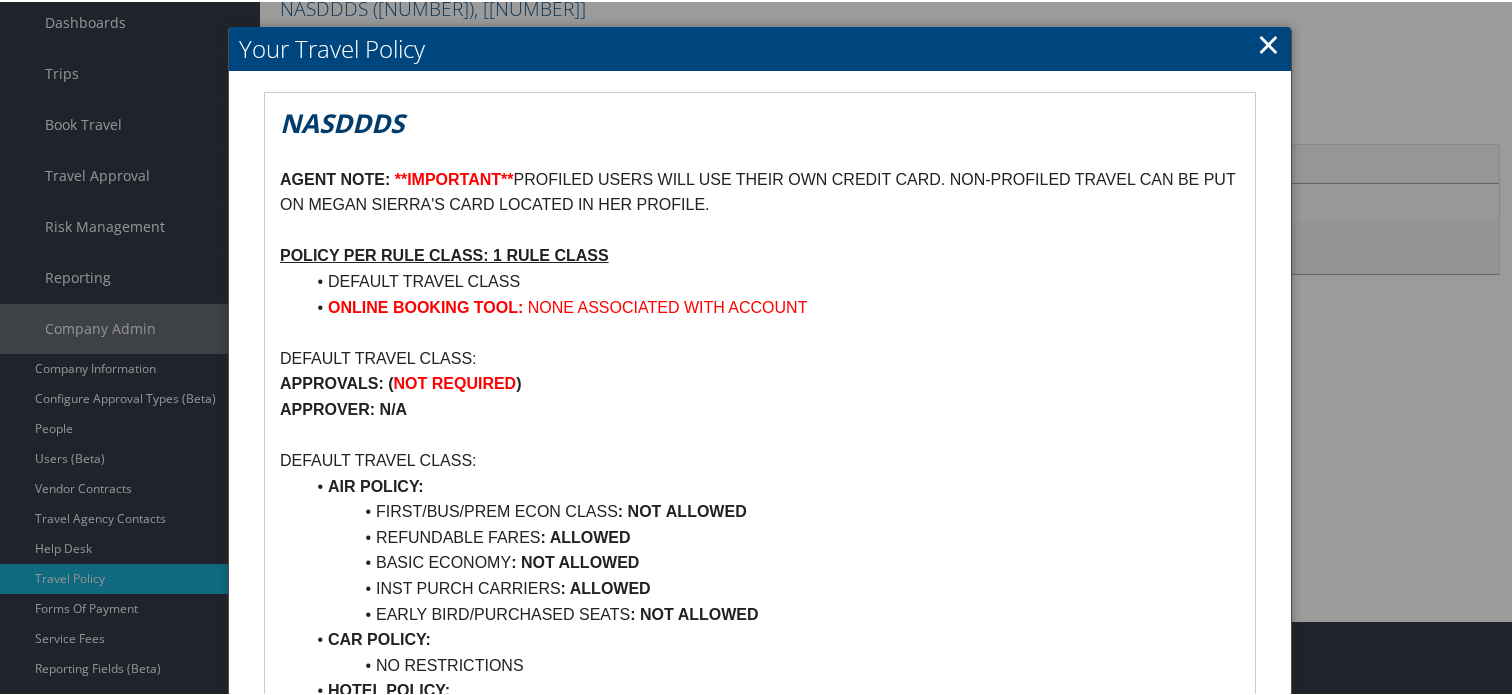 scroll, scrollTop: 0, scrollLeft: 0, axis: both 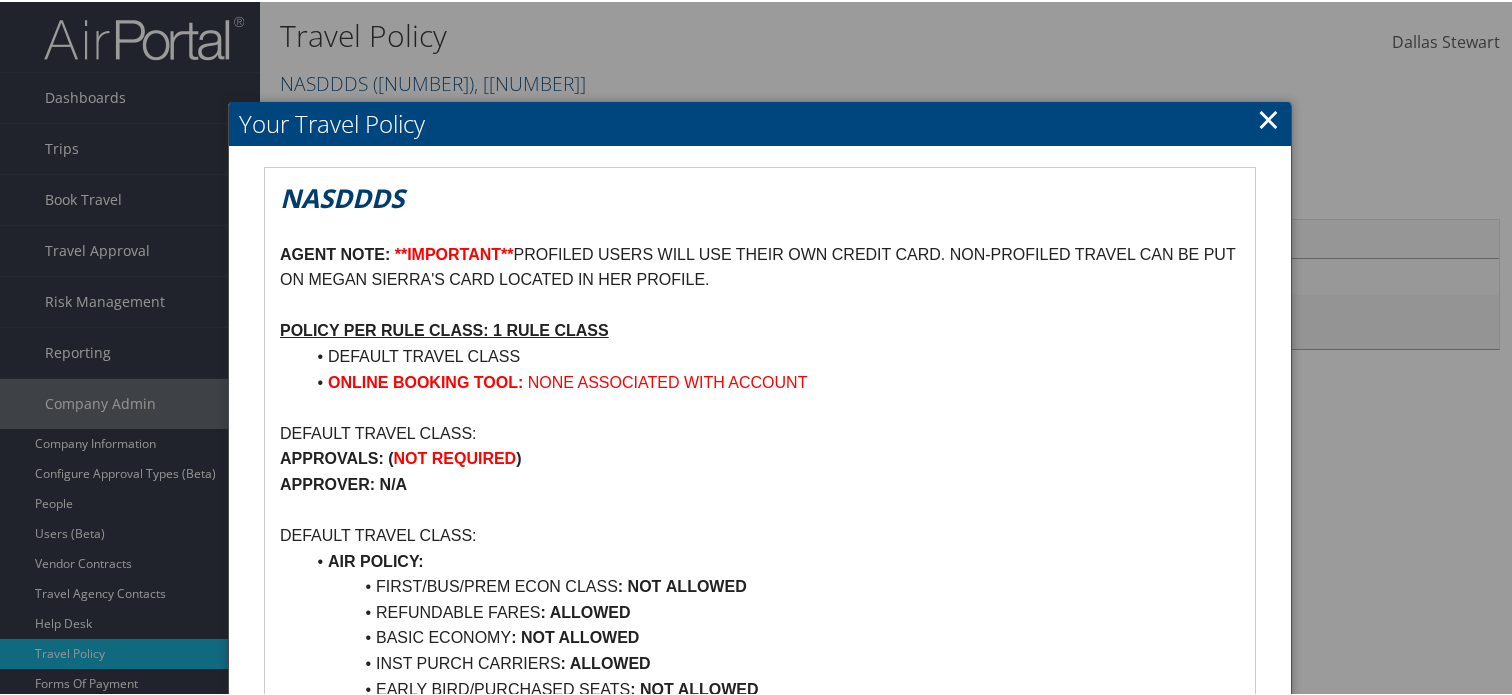 click on "×" at bounding box center [1268, 117] 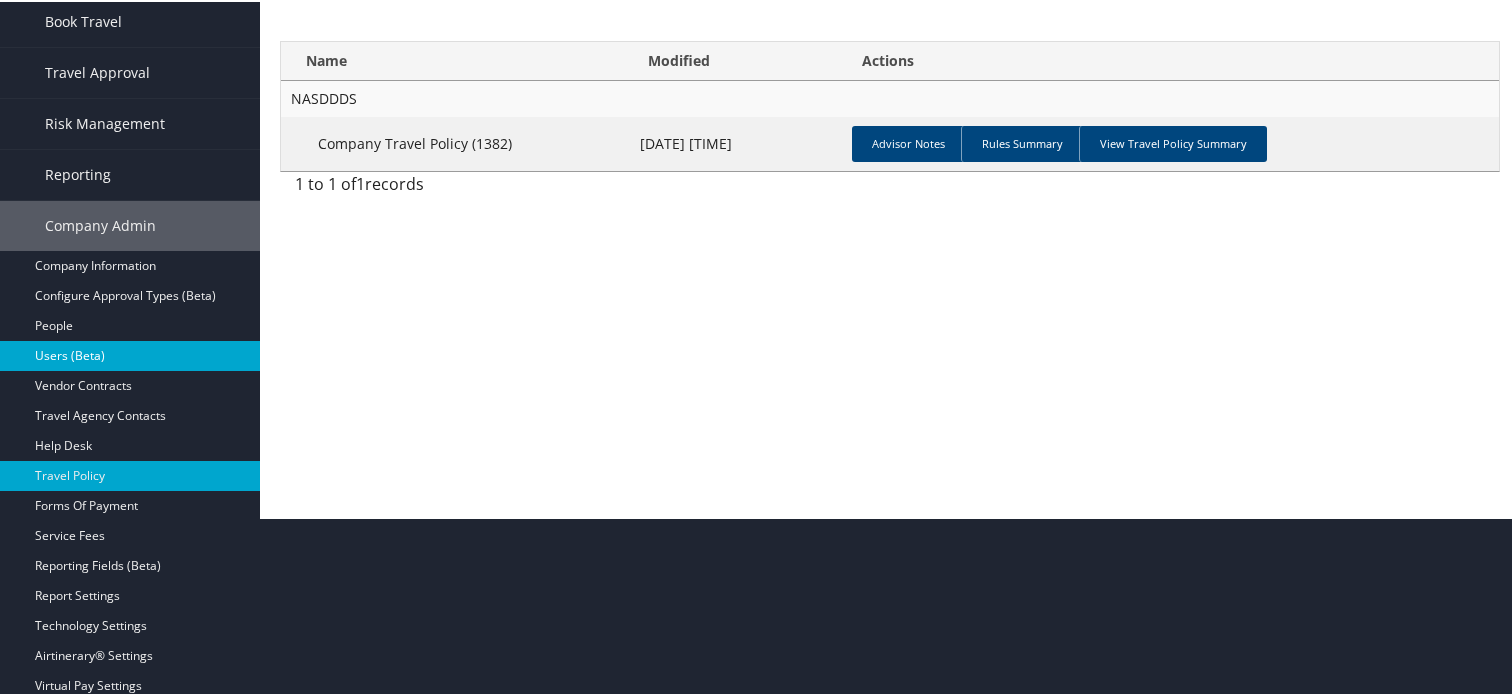 scroll, scrollTop: 200, scrollLeft: 0, axis: vertical 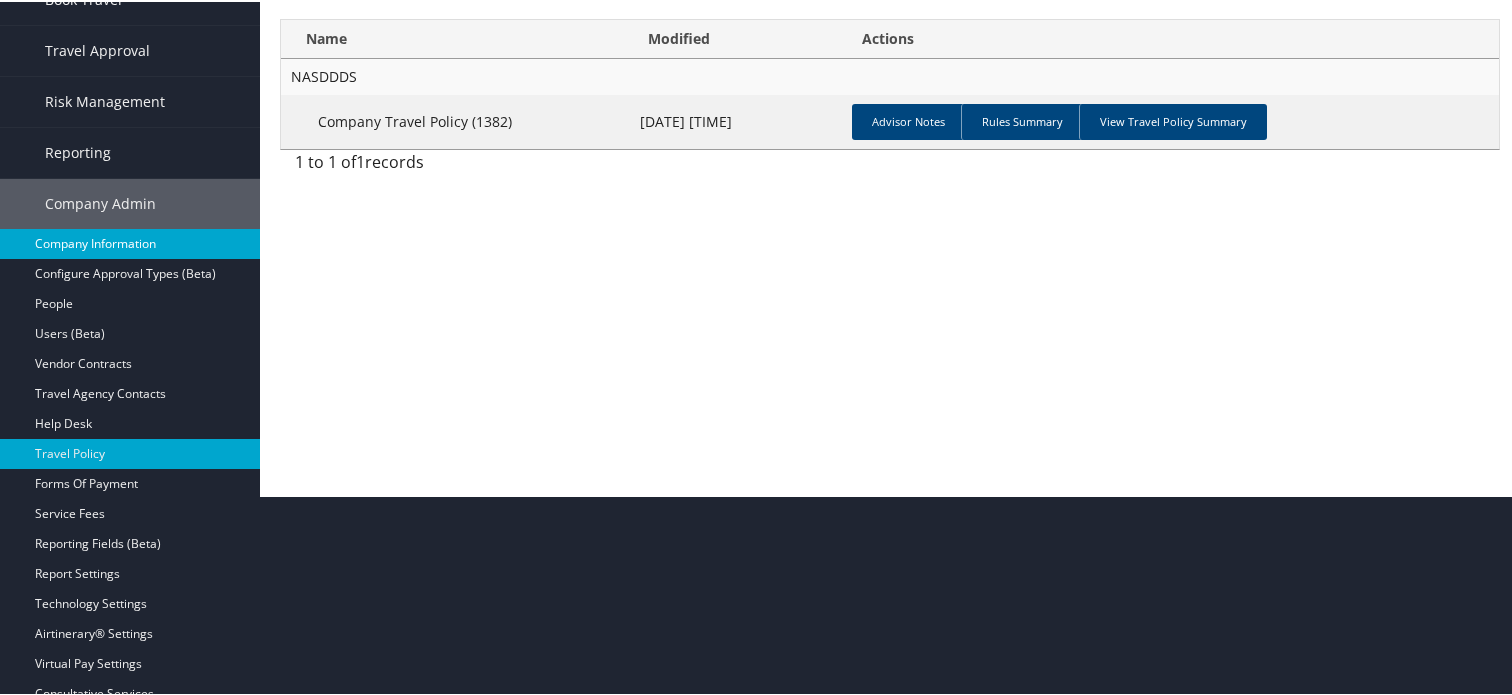 click on "Company Information" at bounding box center (130, 242) 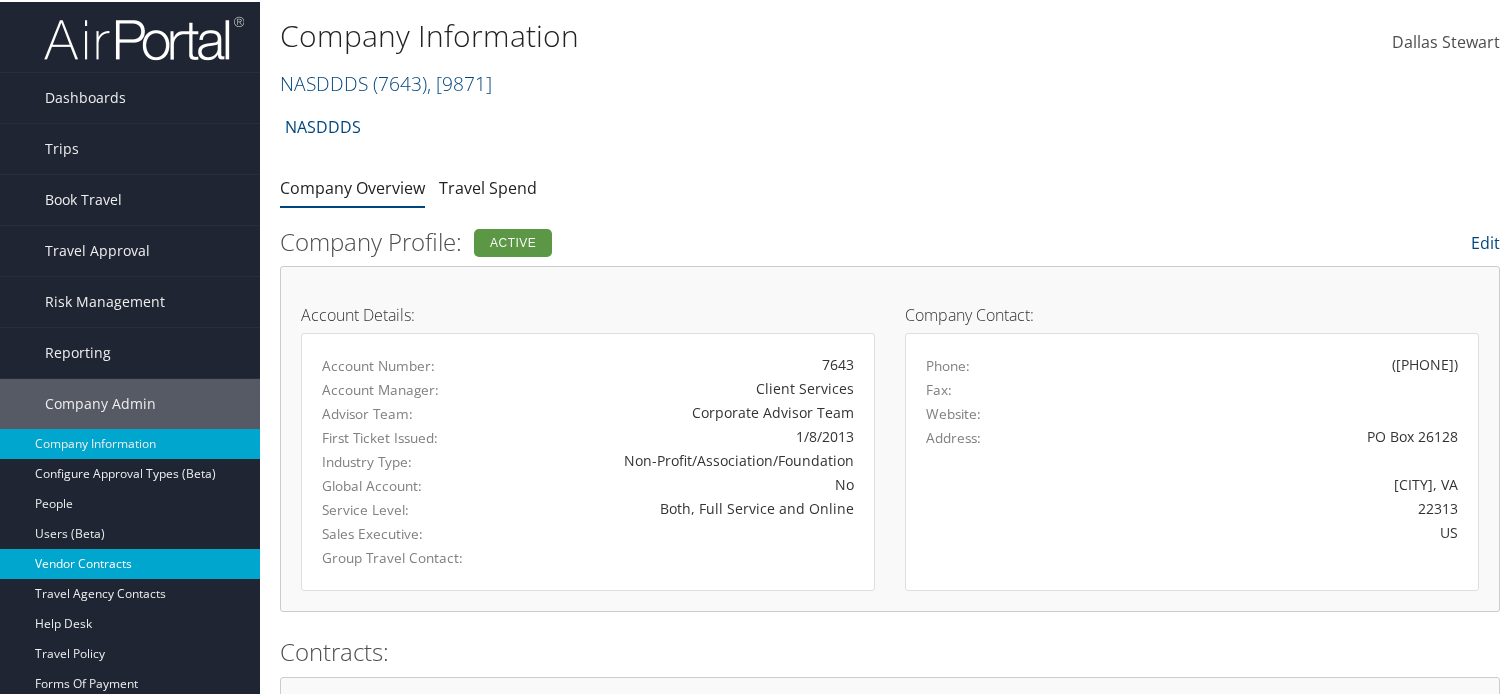 scroll, scrollTop: 300, scrollLeft: 0, axis: vertical 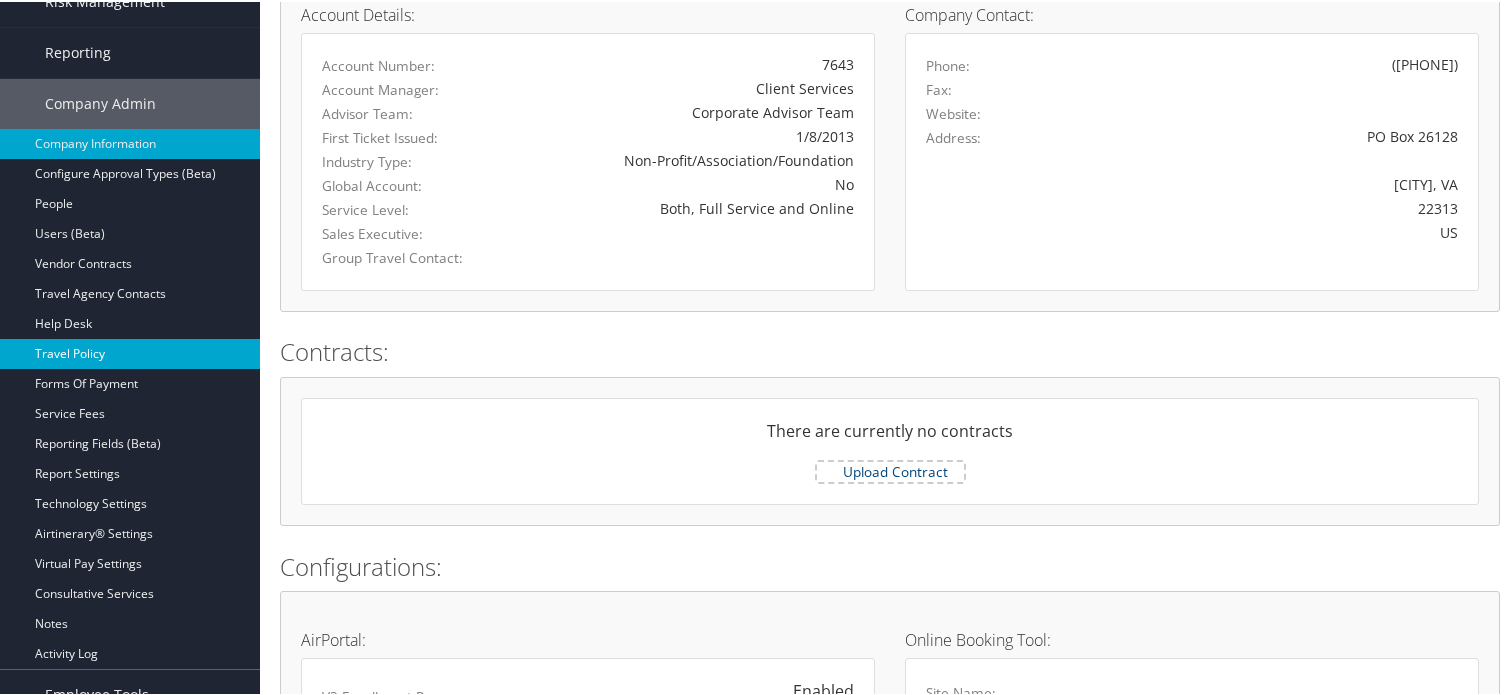 click on "Travel Policy" at bounding box center [130, 352] 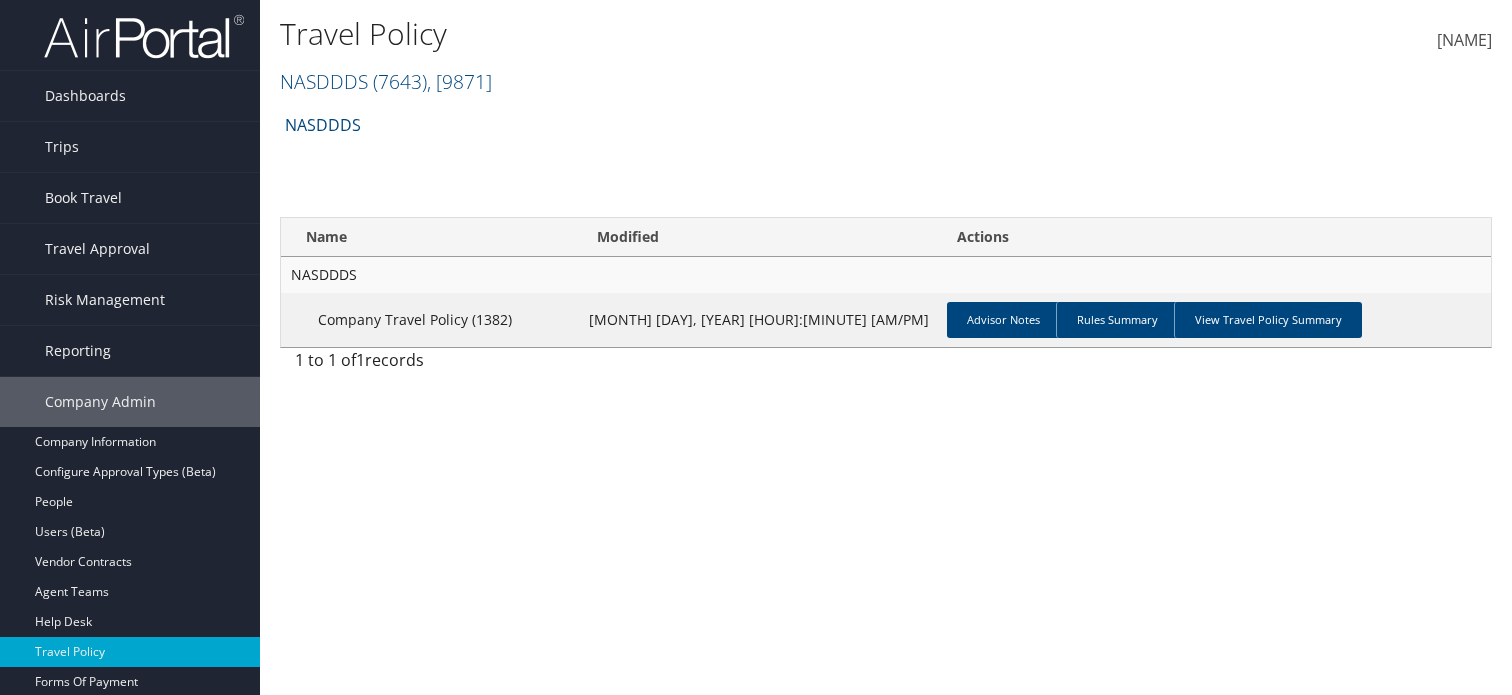 scroll, scrollTop: 0, scrollLeft: 0, axis: both 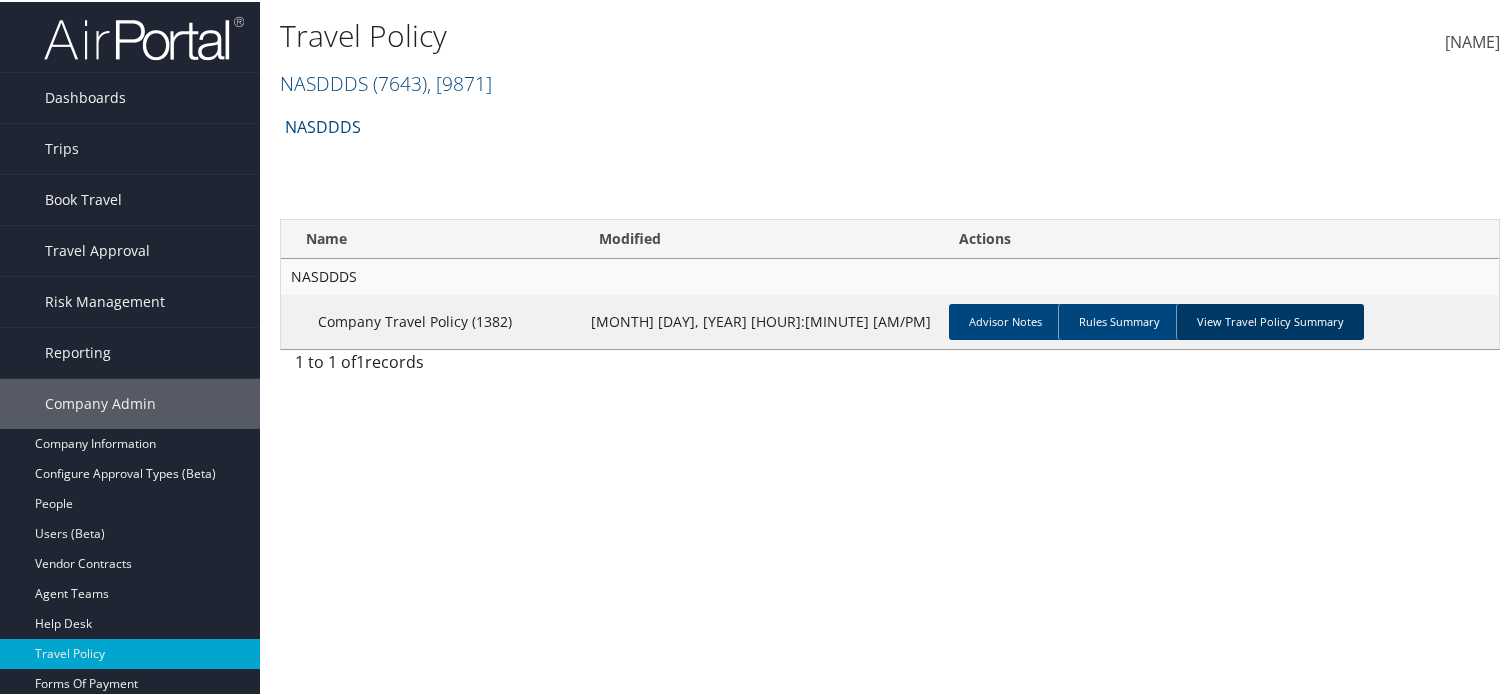 click on "View Travel Policy Summary" at bounding box center (1270, 320) 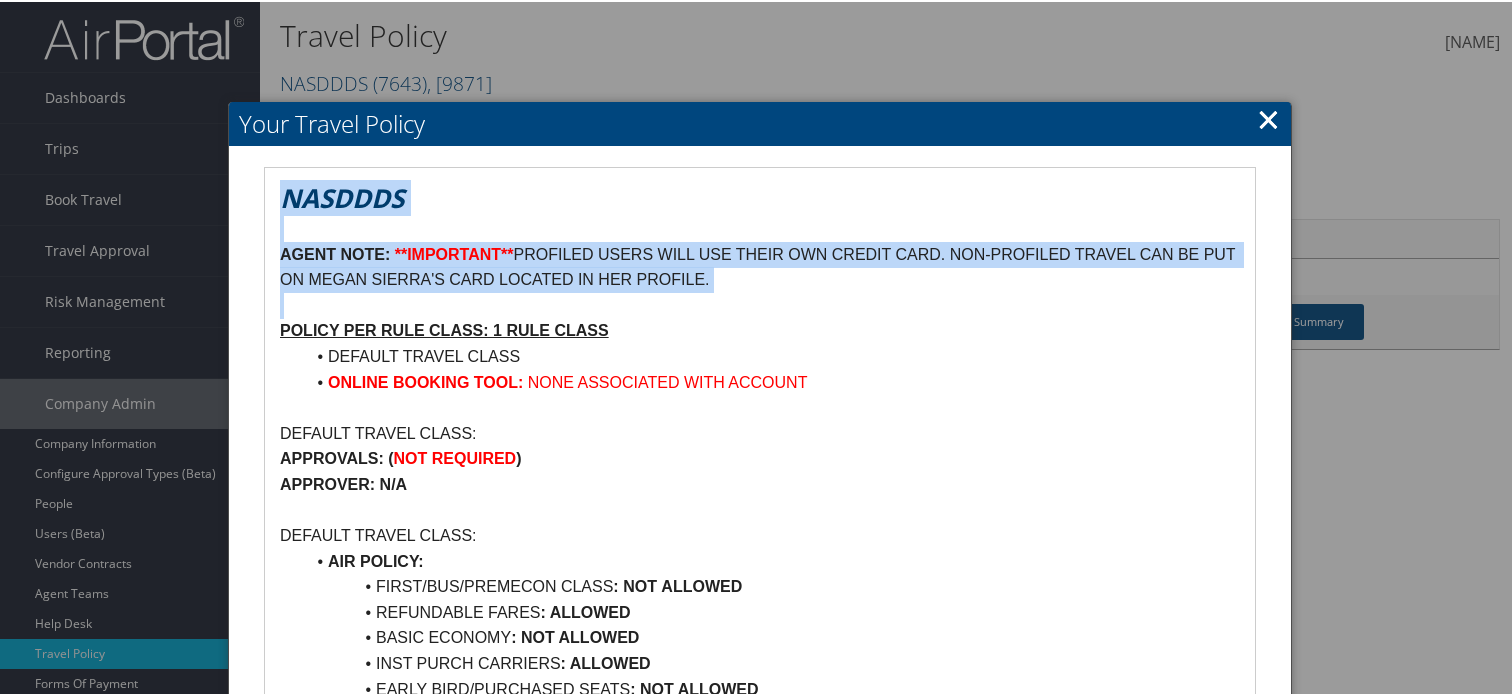 drag, startPoint x: 285, startPoint y: 194, endPoint x: 774, endPoint y: 296, distance: 499.52478 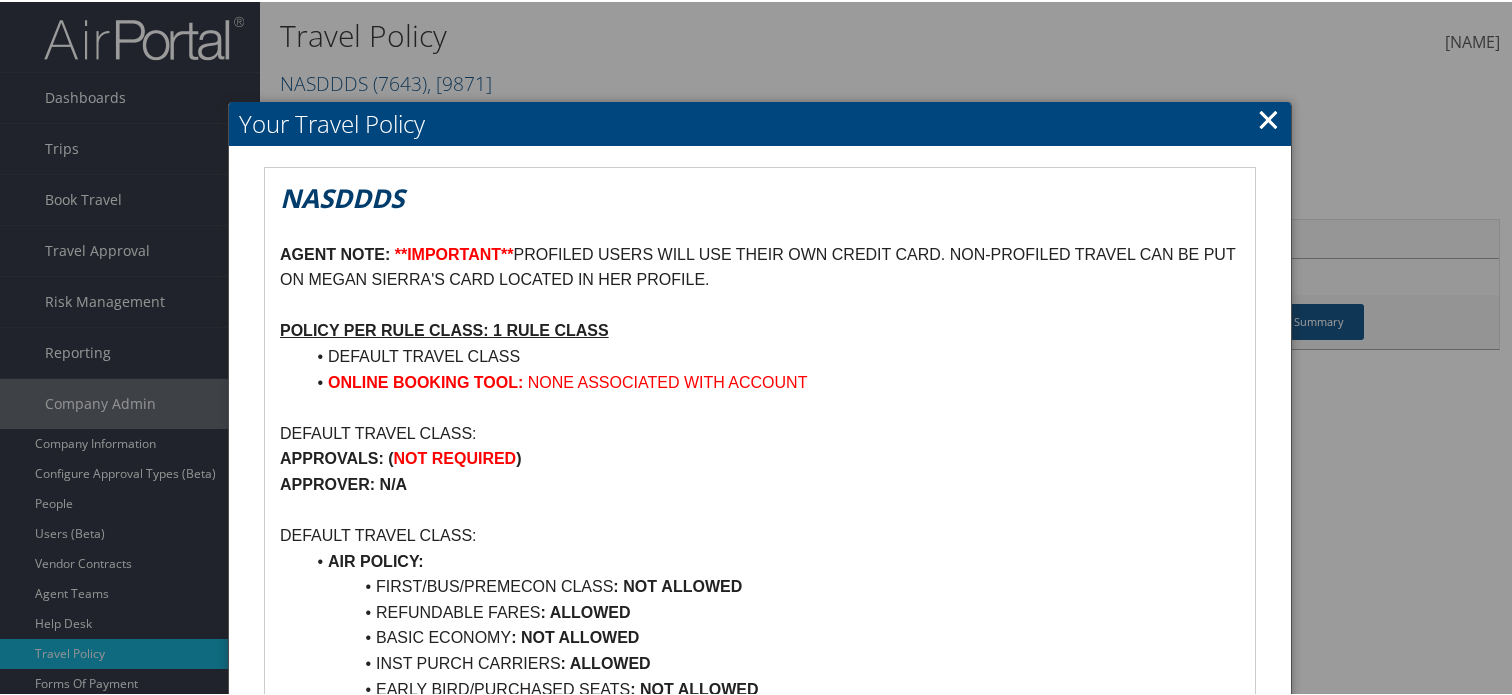click on "×" at bounding box center [1268, 117] 